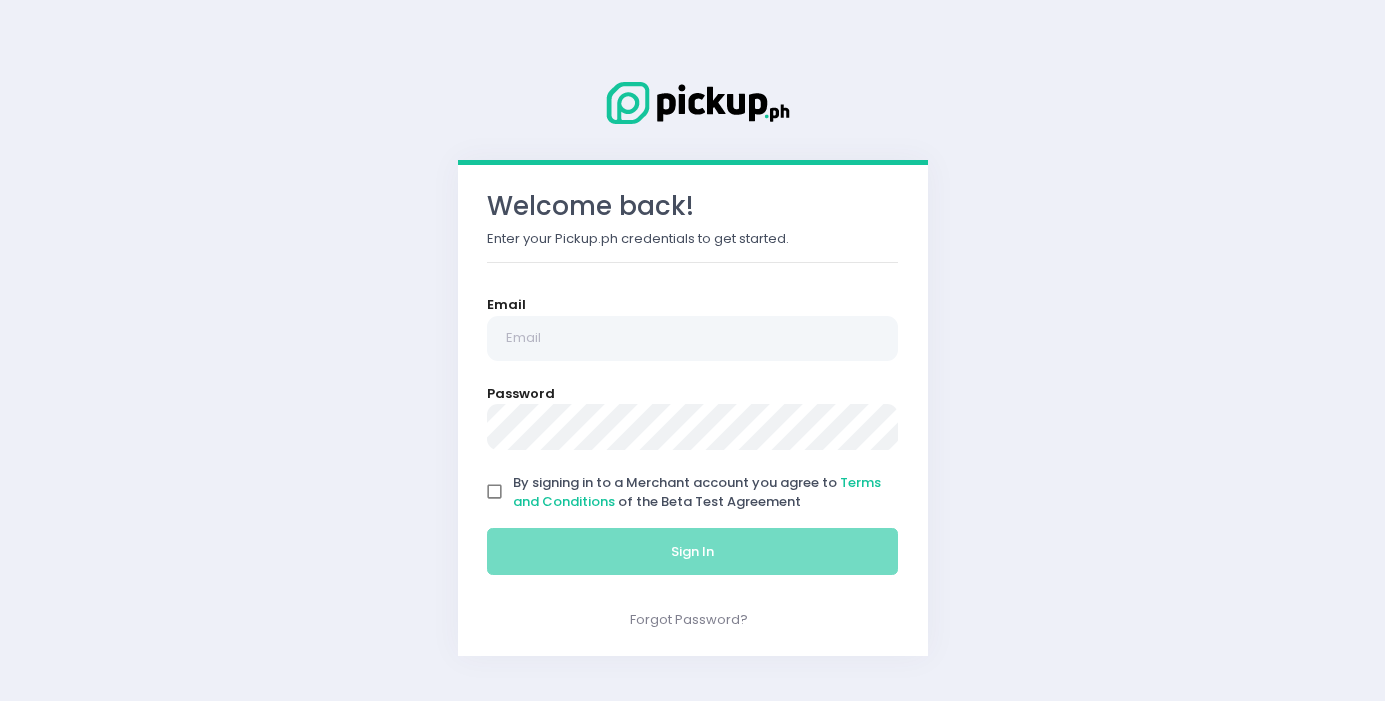 scroll, scrollTop: 0, scrollLeft: 0, axis: both 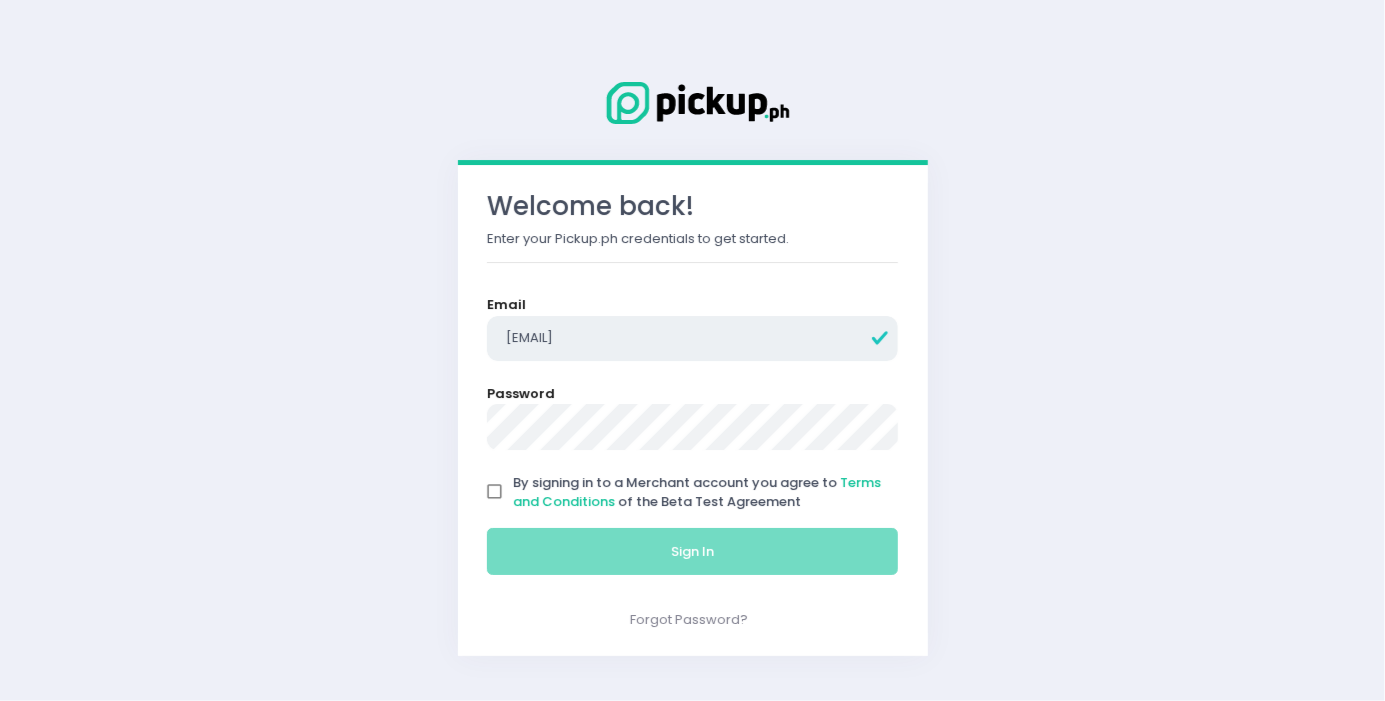 type on "[EMAIL]" 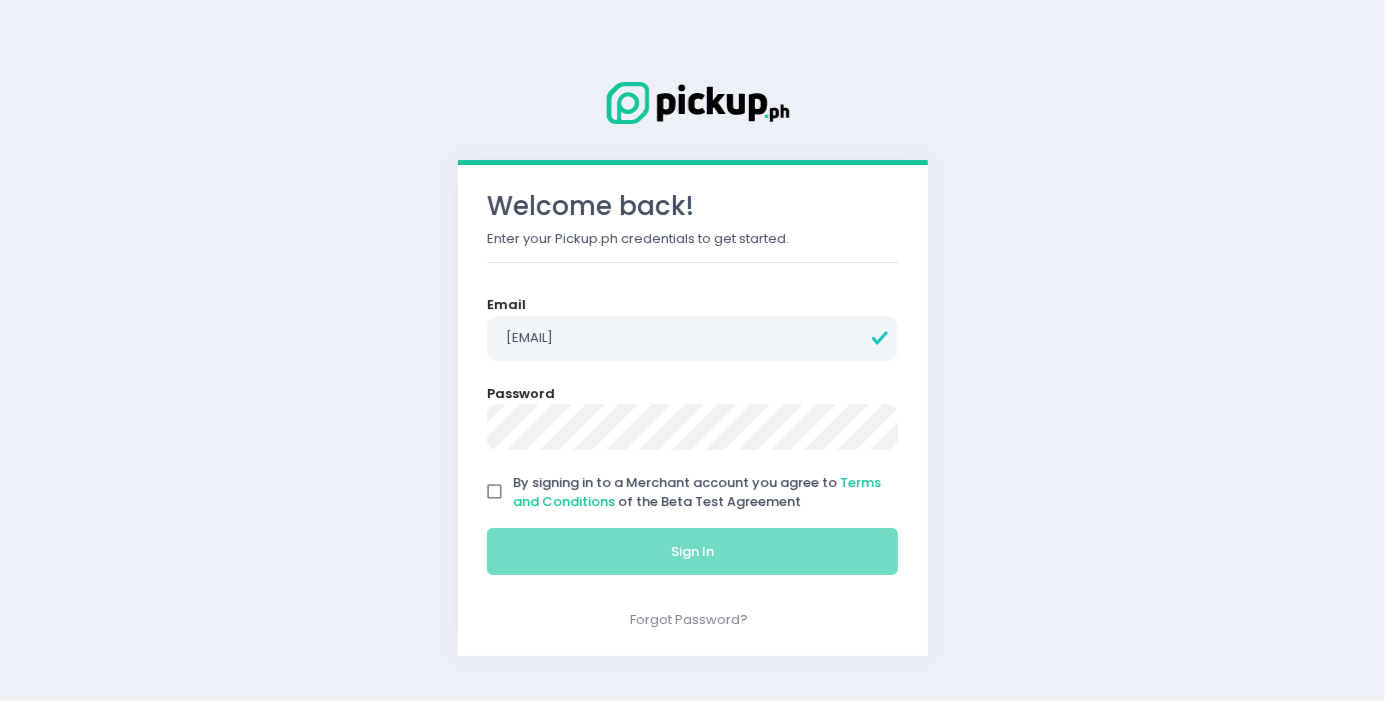 click on "By signing in to a Merchant account you agree to   Terms and Conditions   of the Beta Test Agreement" at bounding box center [495, 492] 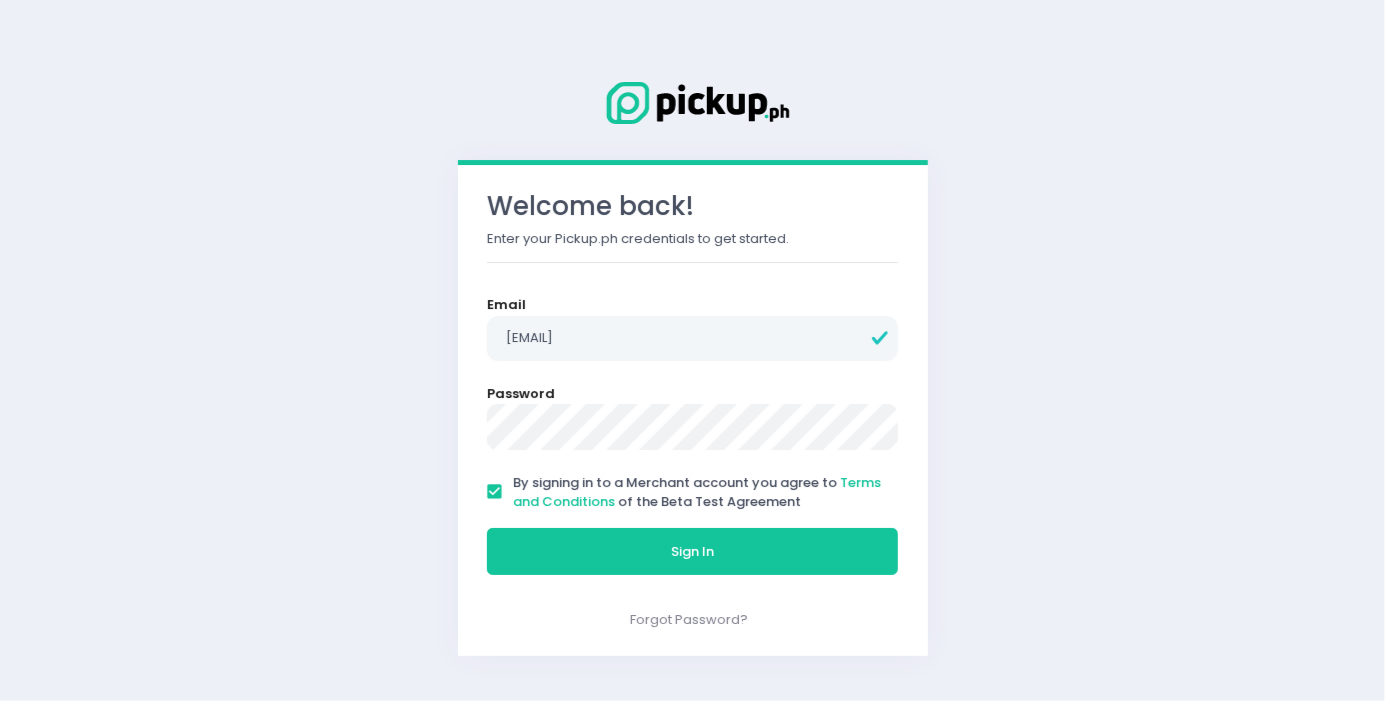 click on "Sign In" at bounding box center (693, 552) 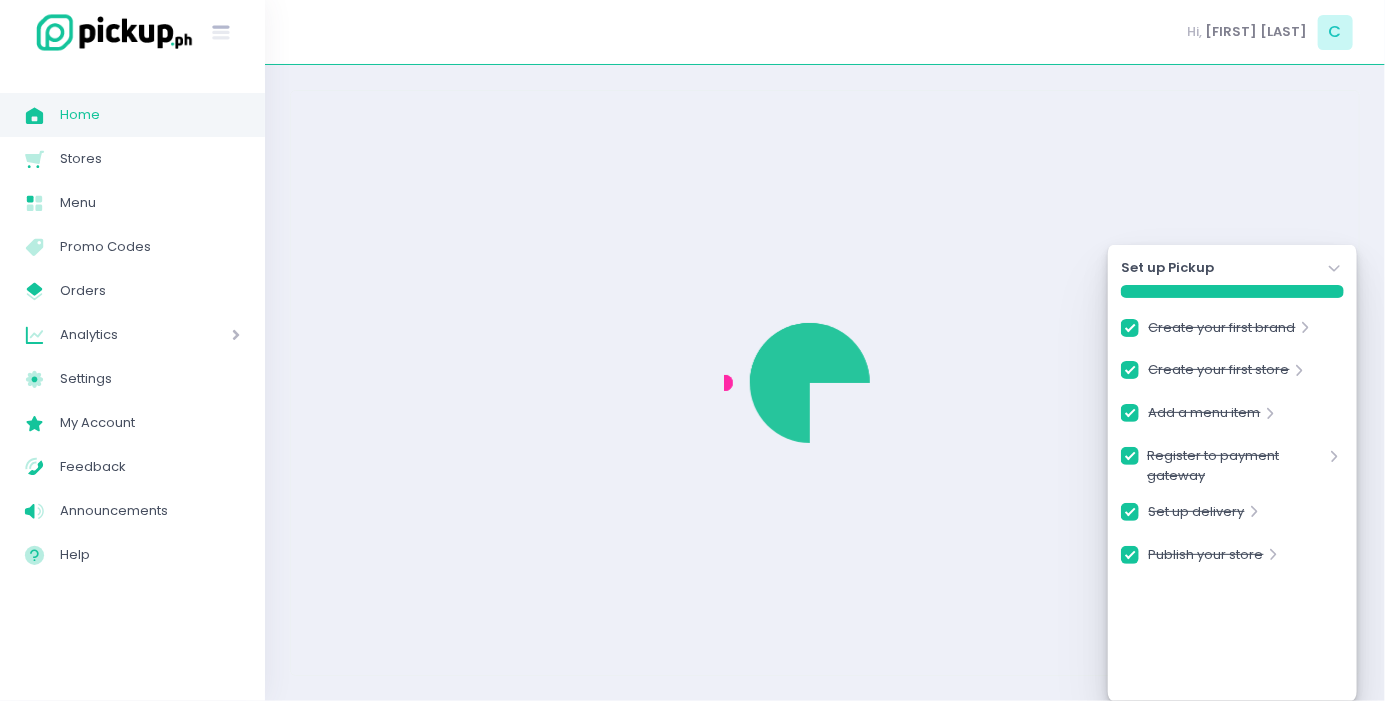 checkbox on "true" 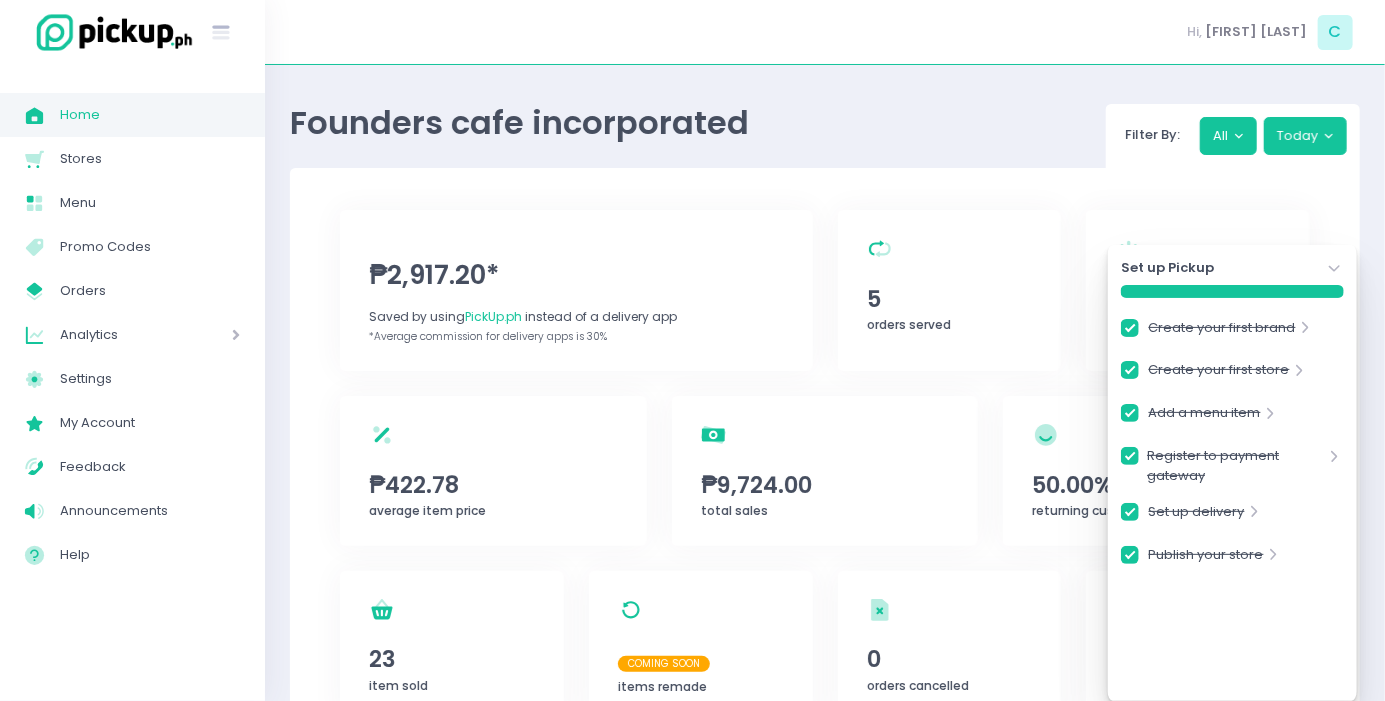 click on "Founders cafe incorporated       Filter By: All Today" at bounding box center (825, 129) 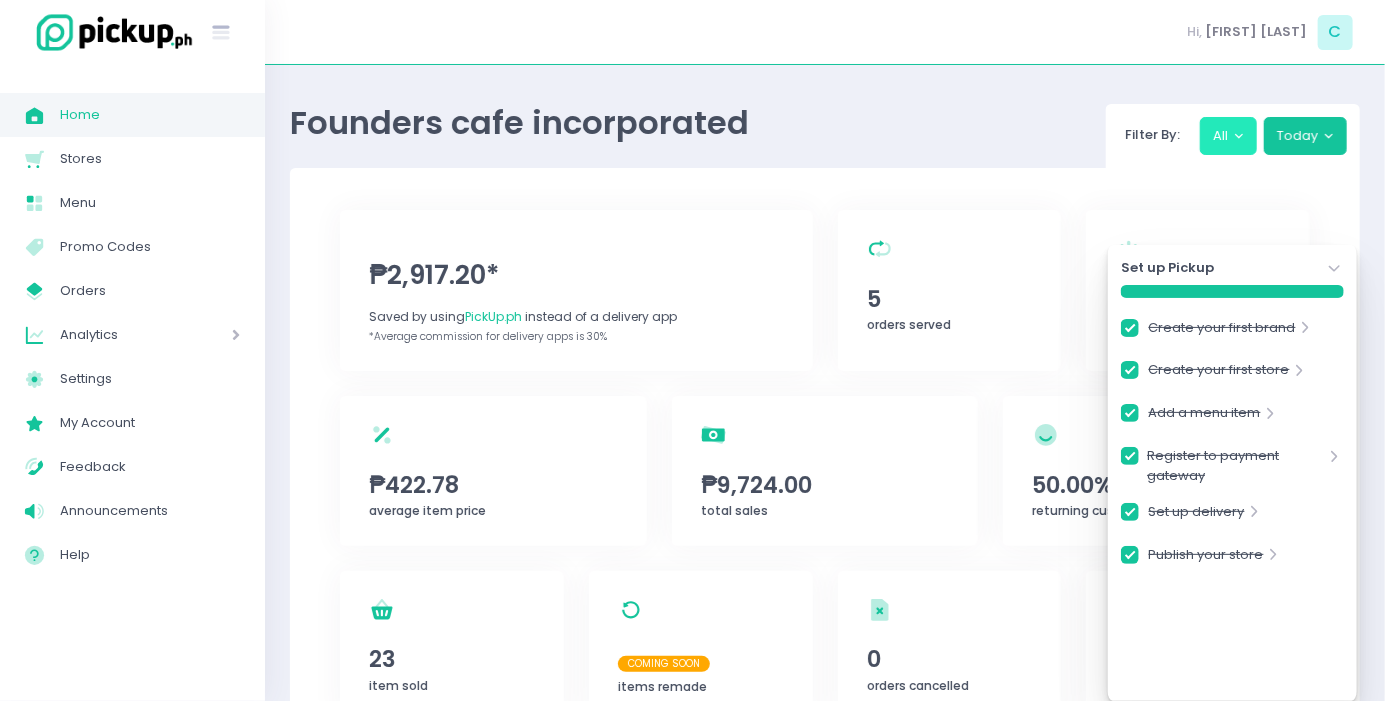 click on "All" at bounding box center (1229, 136) 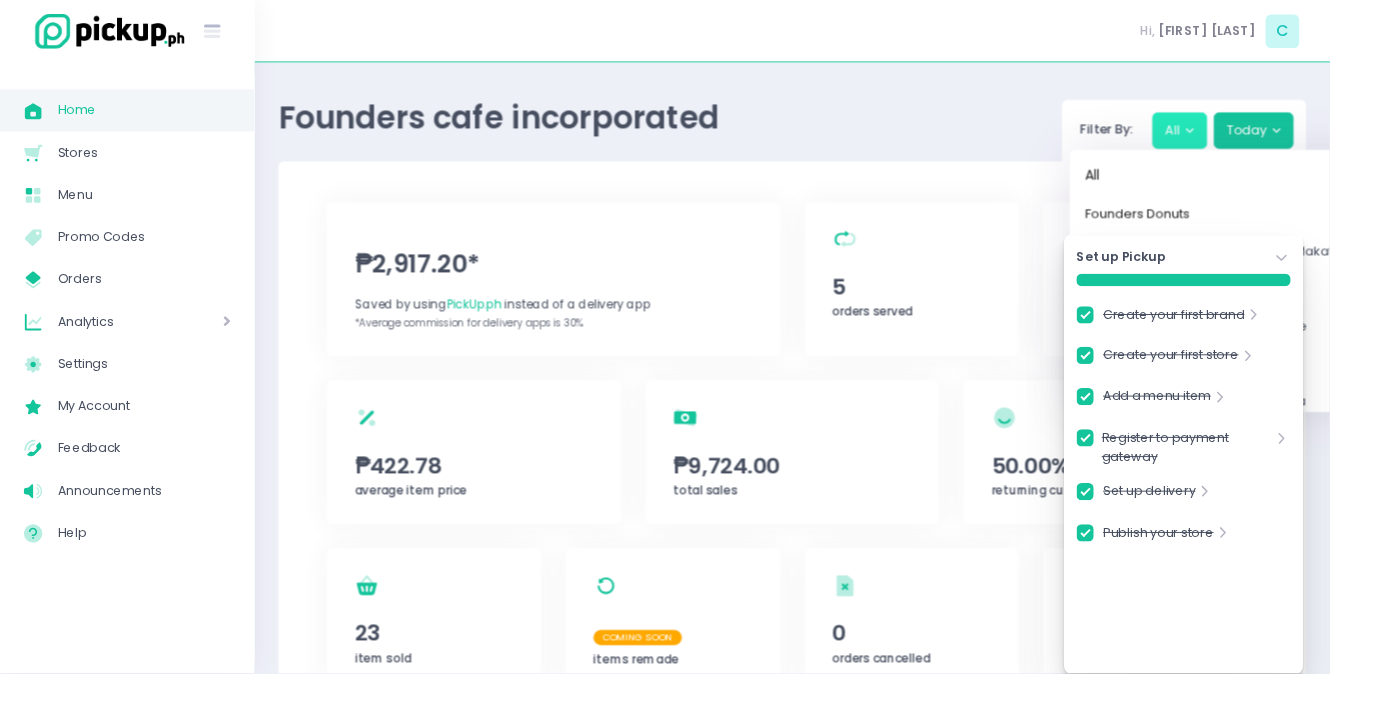 click 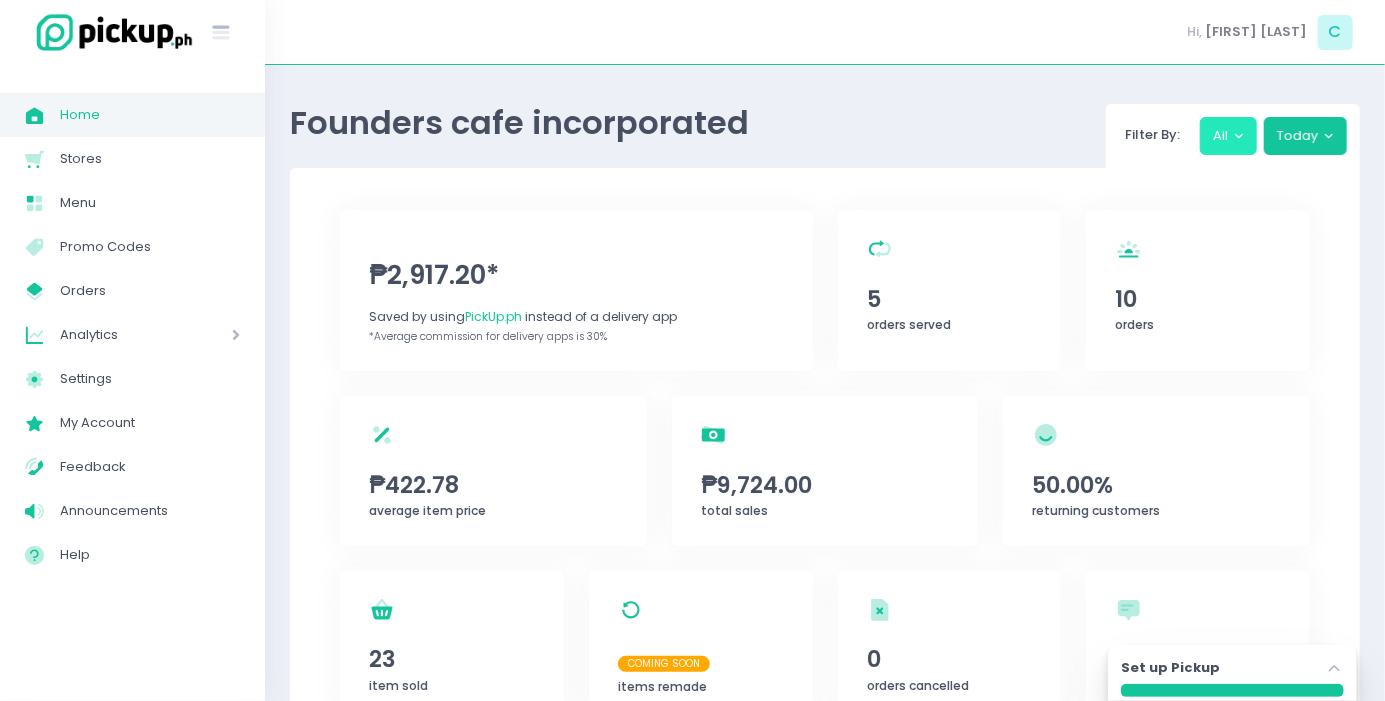 click on "All" at bounding box center [1229, 136] 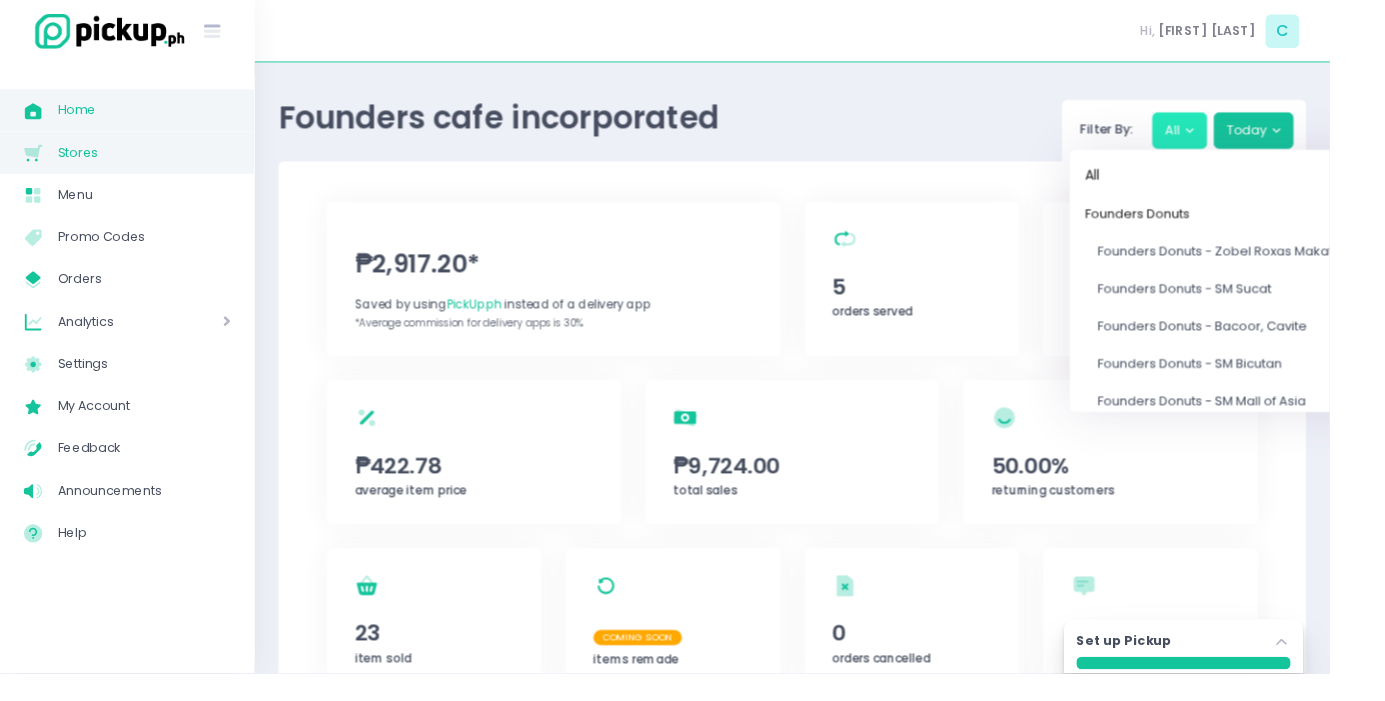 click on "Stores" at bounding box center [150, 159] 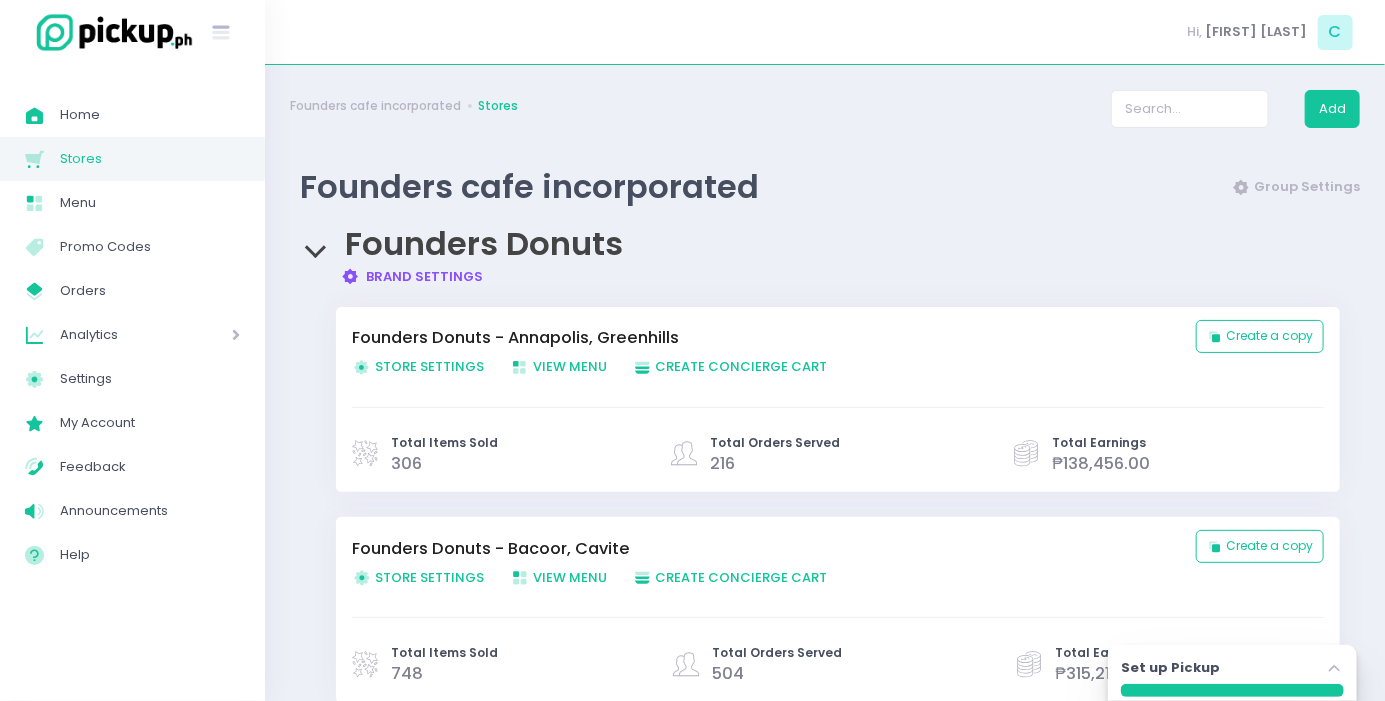 click on "Store Settings Created with Sketch. Store Settings" at bounding box center [418, 366] 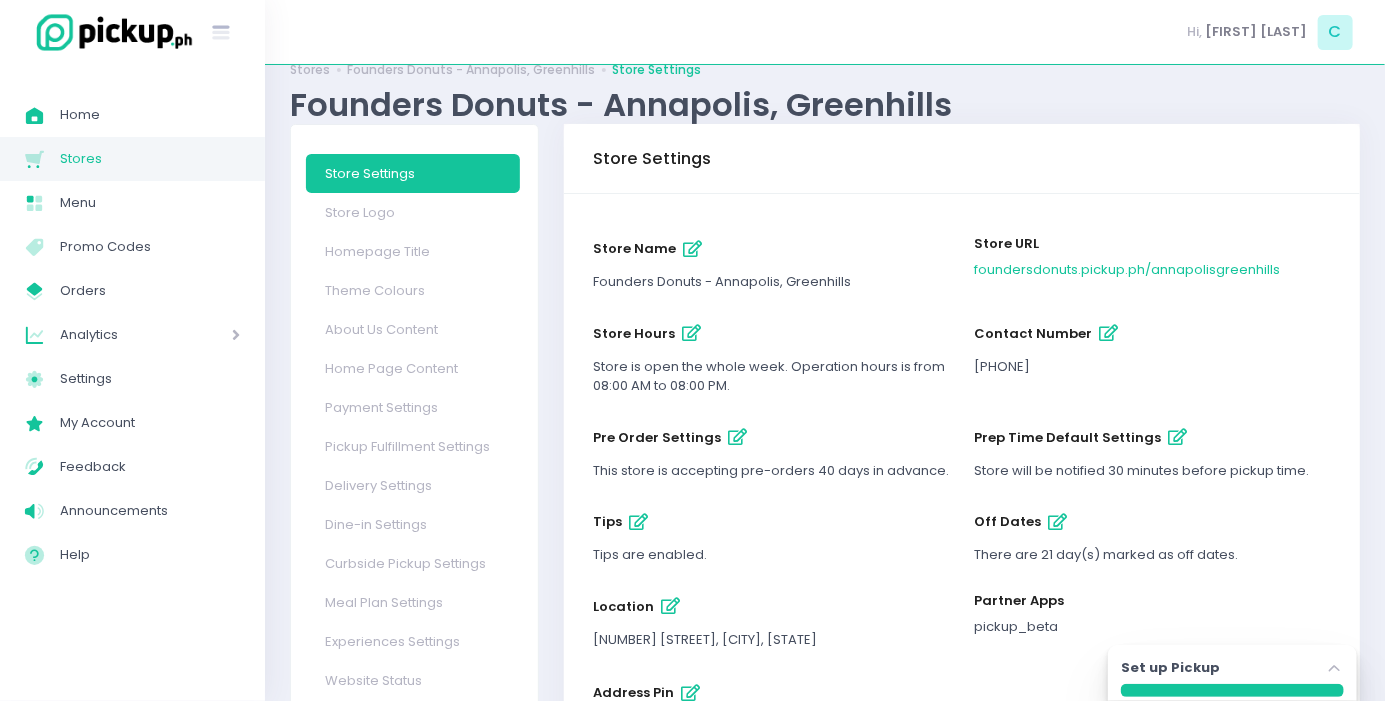 scroll, scrollTop: 69, scrollLeft: 0, axis: vertical 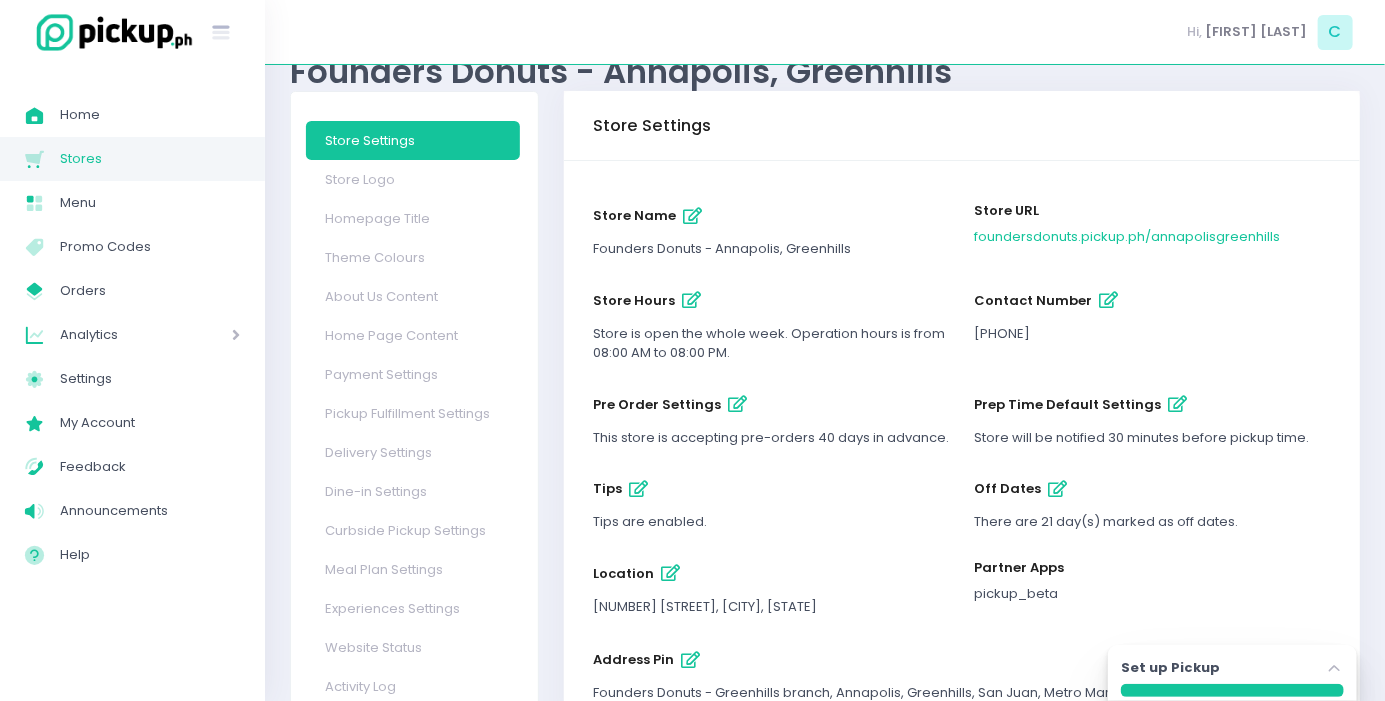 click at bounding box center [1108, 300] 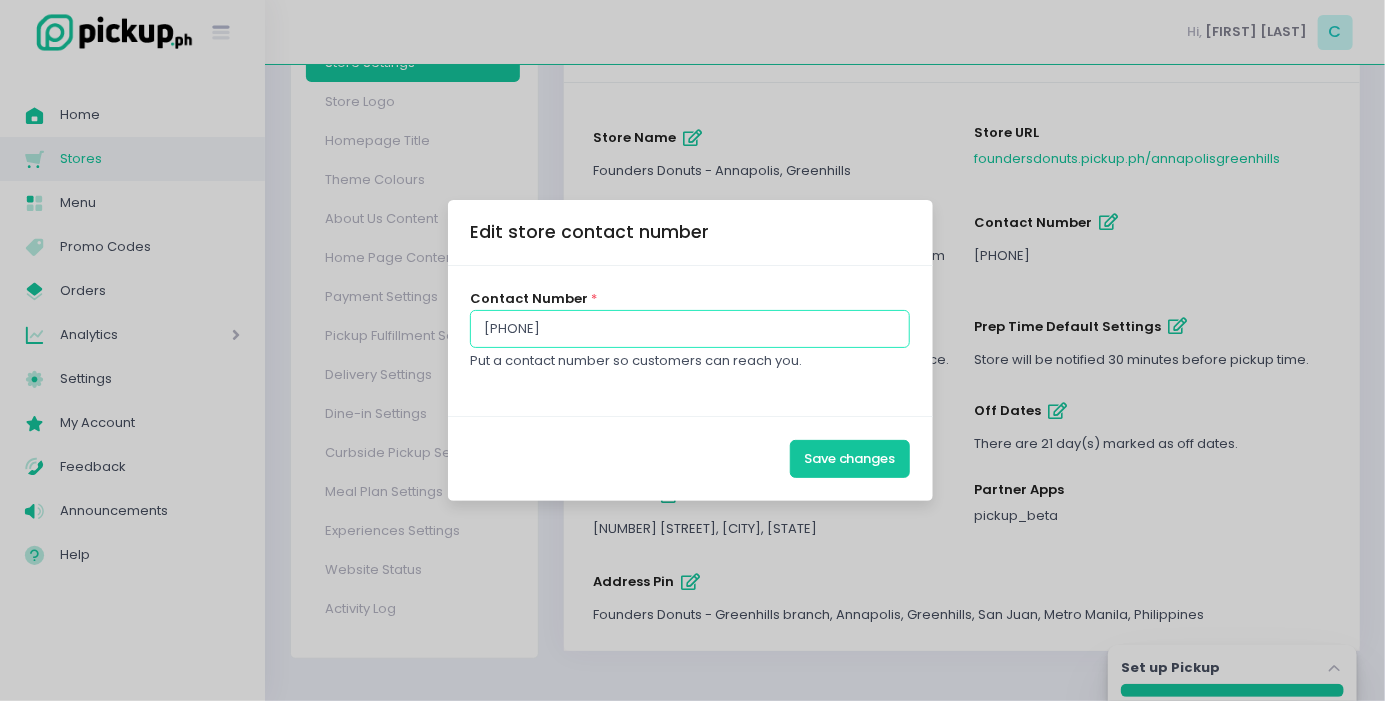 scroll, scrollTop: 157, scrollLeft: 0, axis: vertical 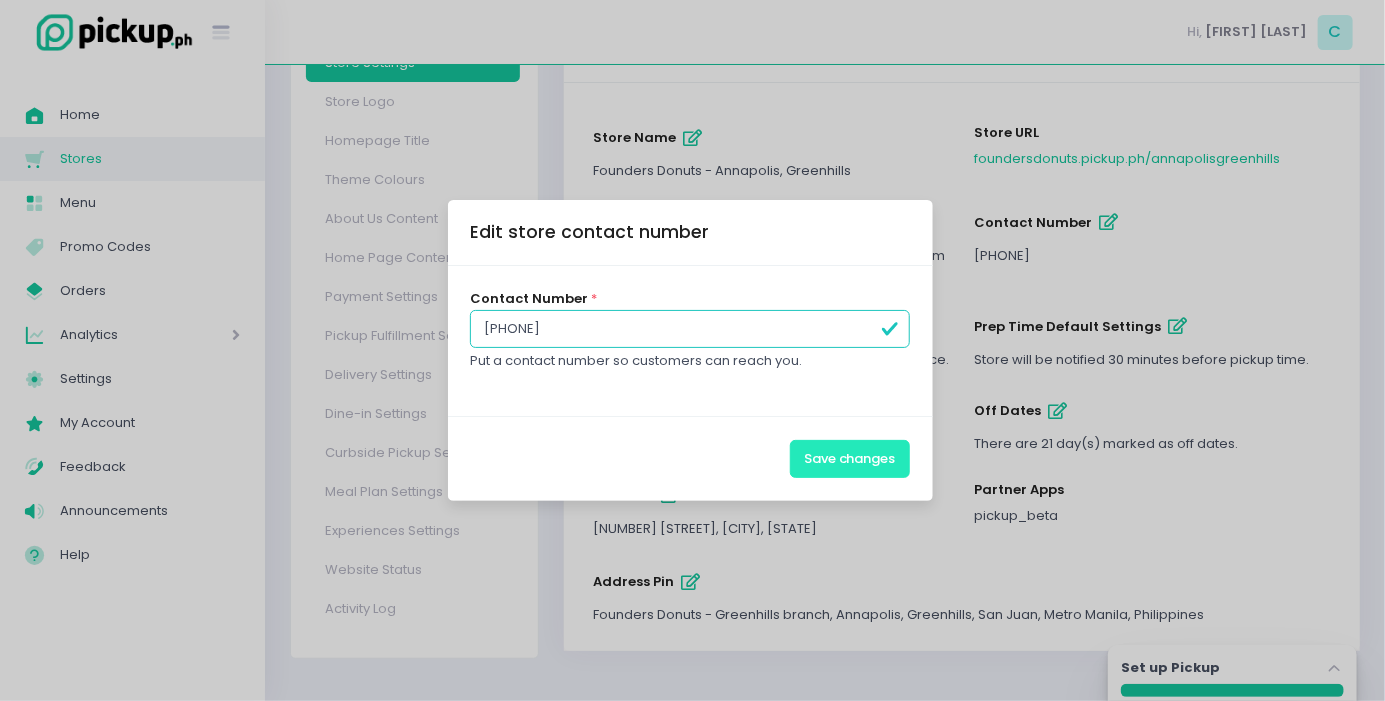 type on "[PHONE]" 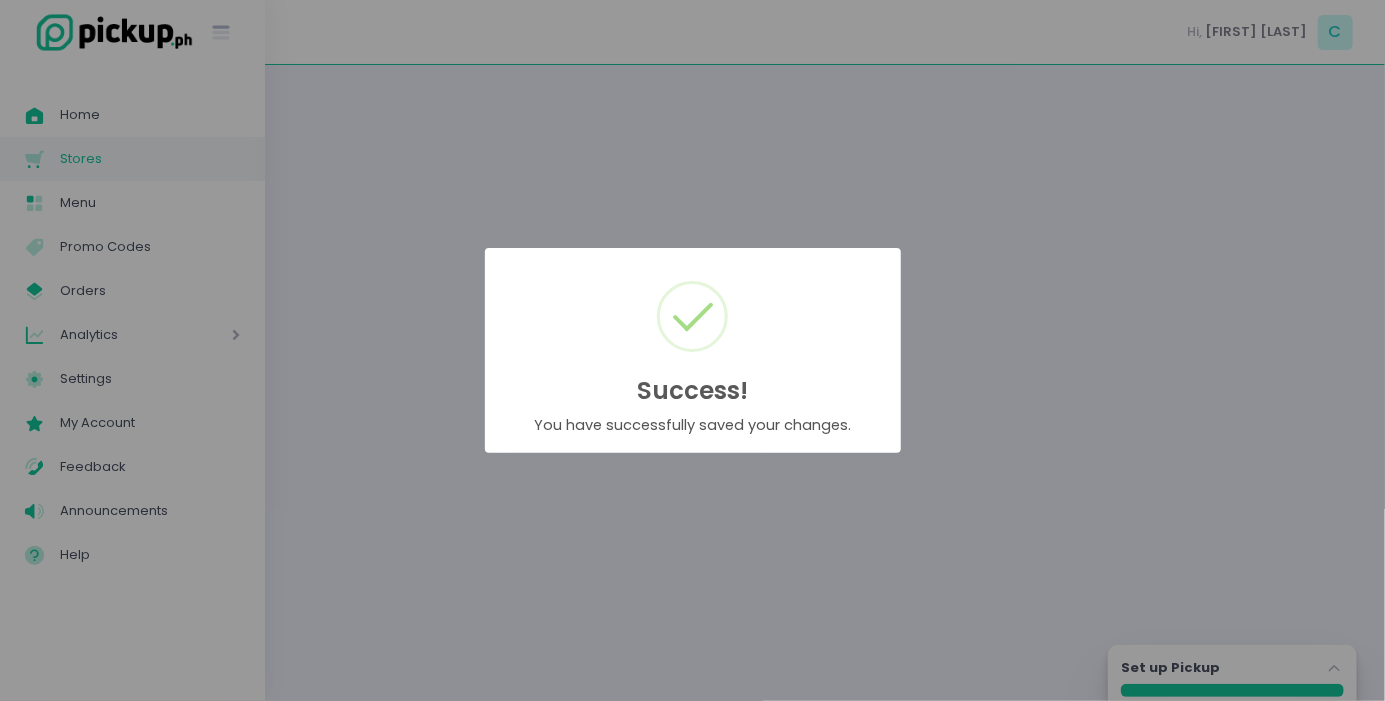 scroll, scrollTop: 0, scrollLeft: 0, axis: both 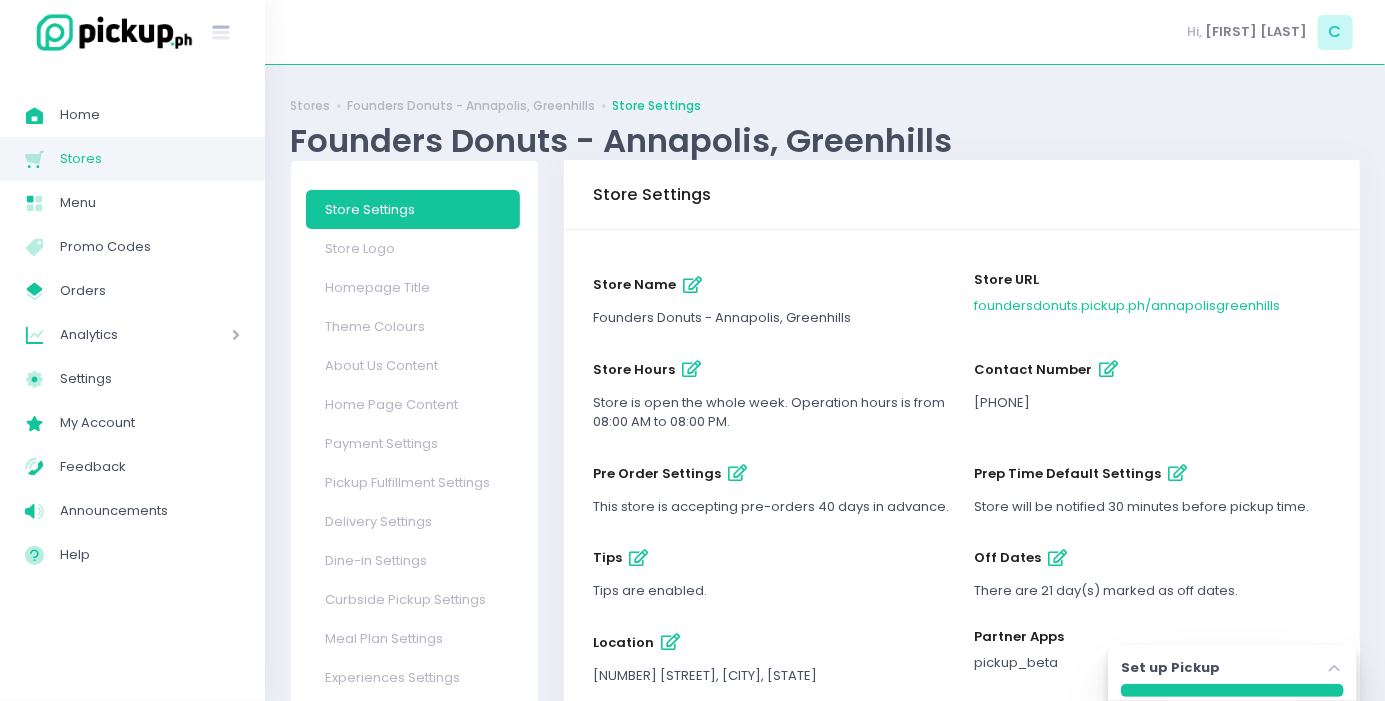 click at bounding box center [1108, 369] 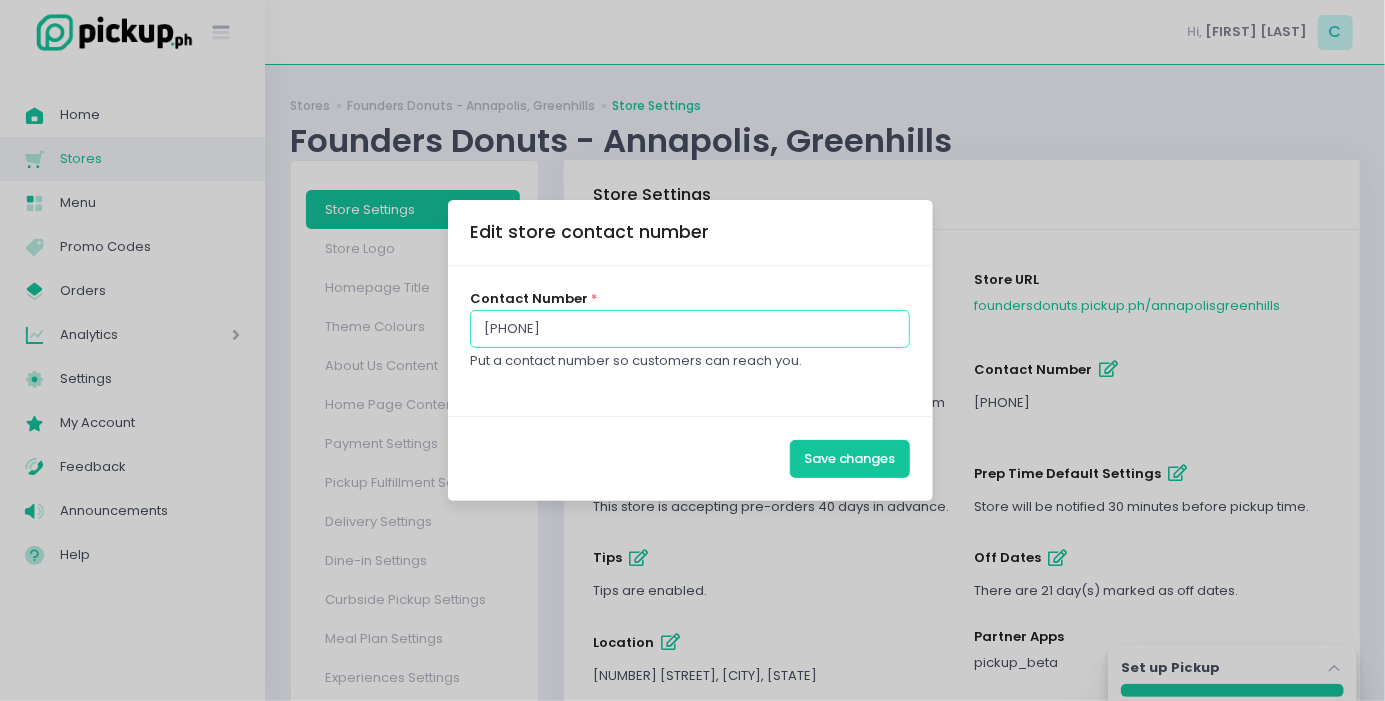 click on "[PHONE]" at bounding box center (690, 329) 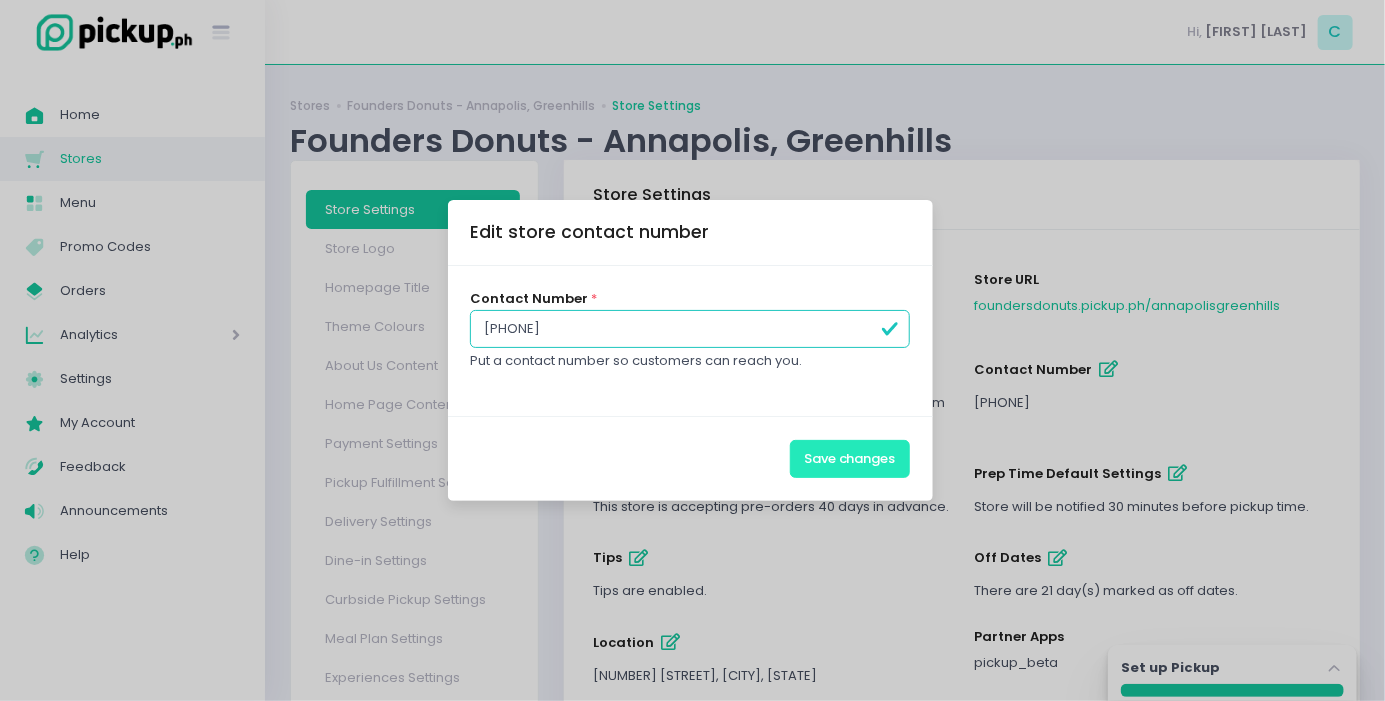 type on "[PHONE]" 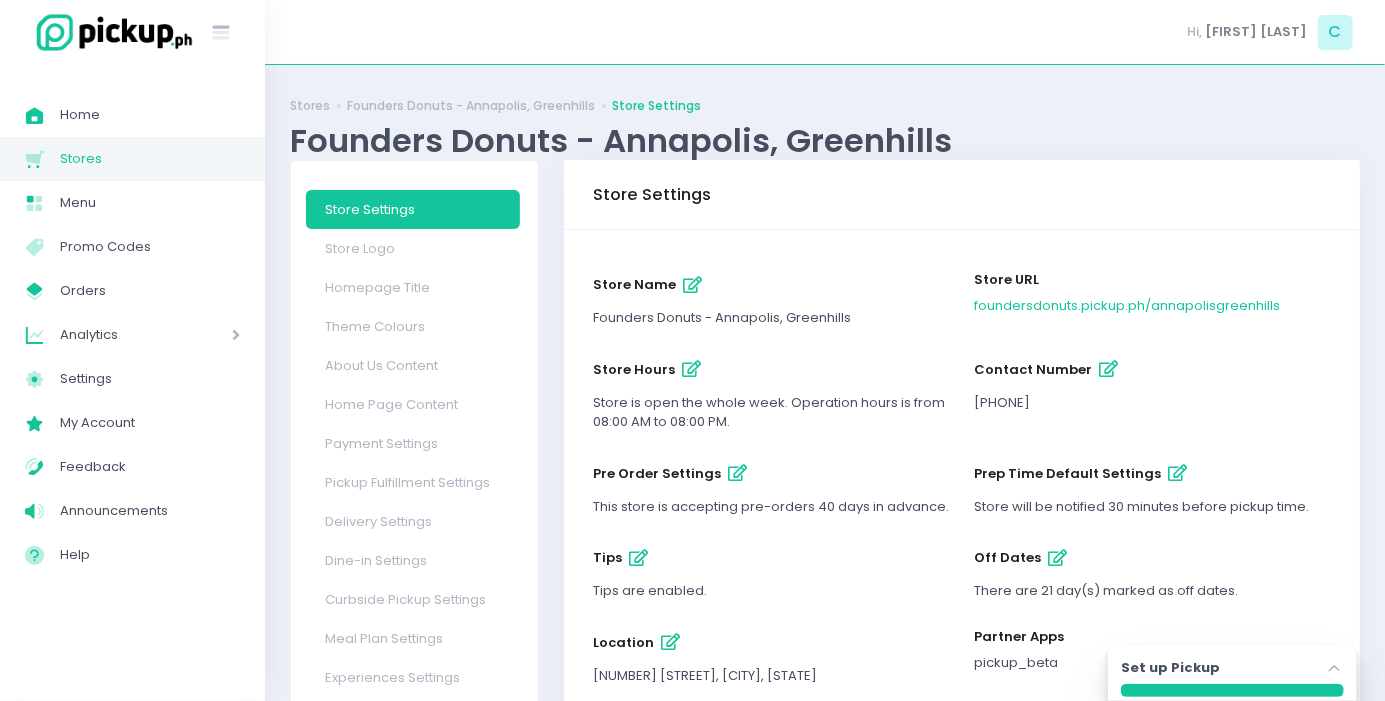 scroll, scrollTop: 69, scrollLeft: 0, axis: vertical 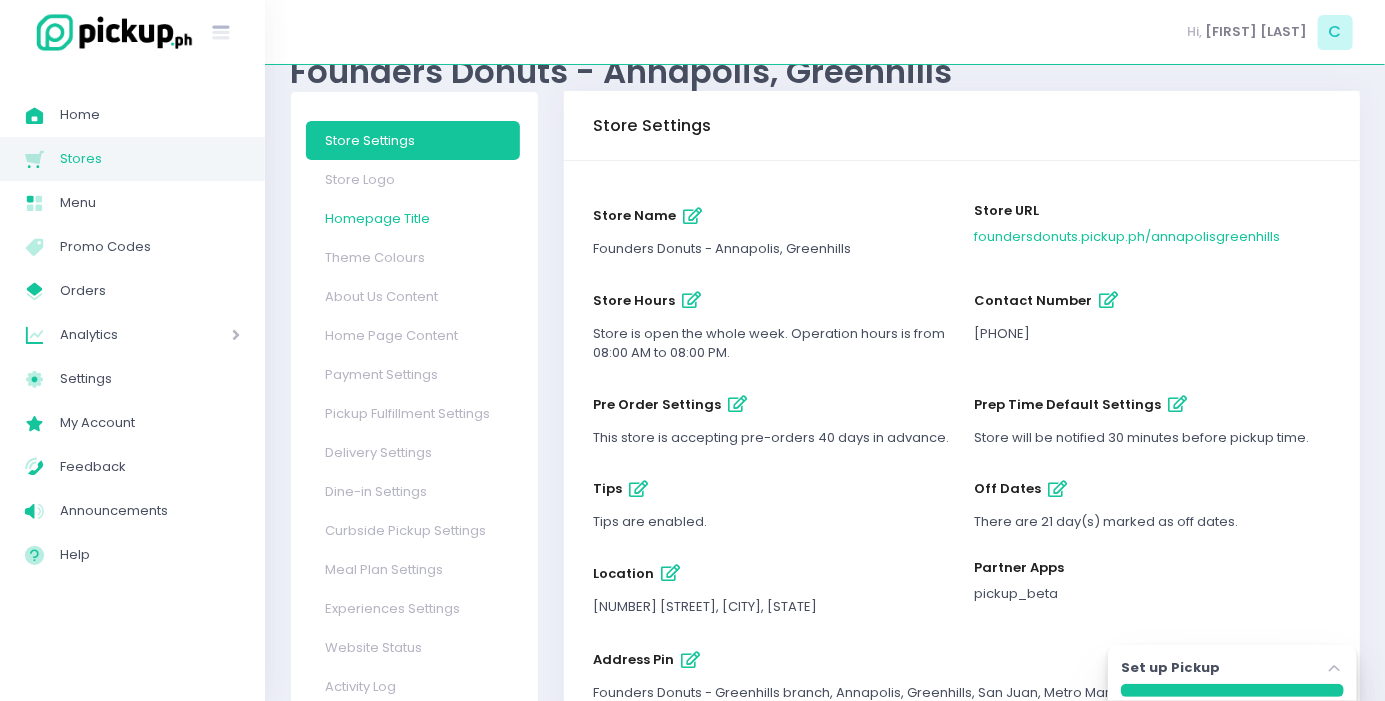 click on "Homepage Title" at bounding box center [413, 218] 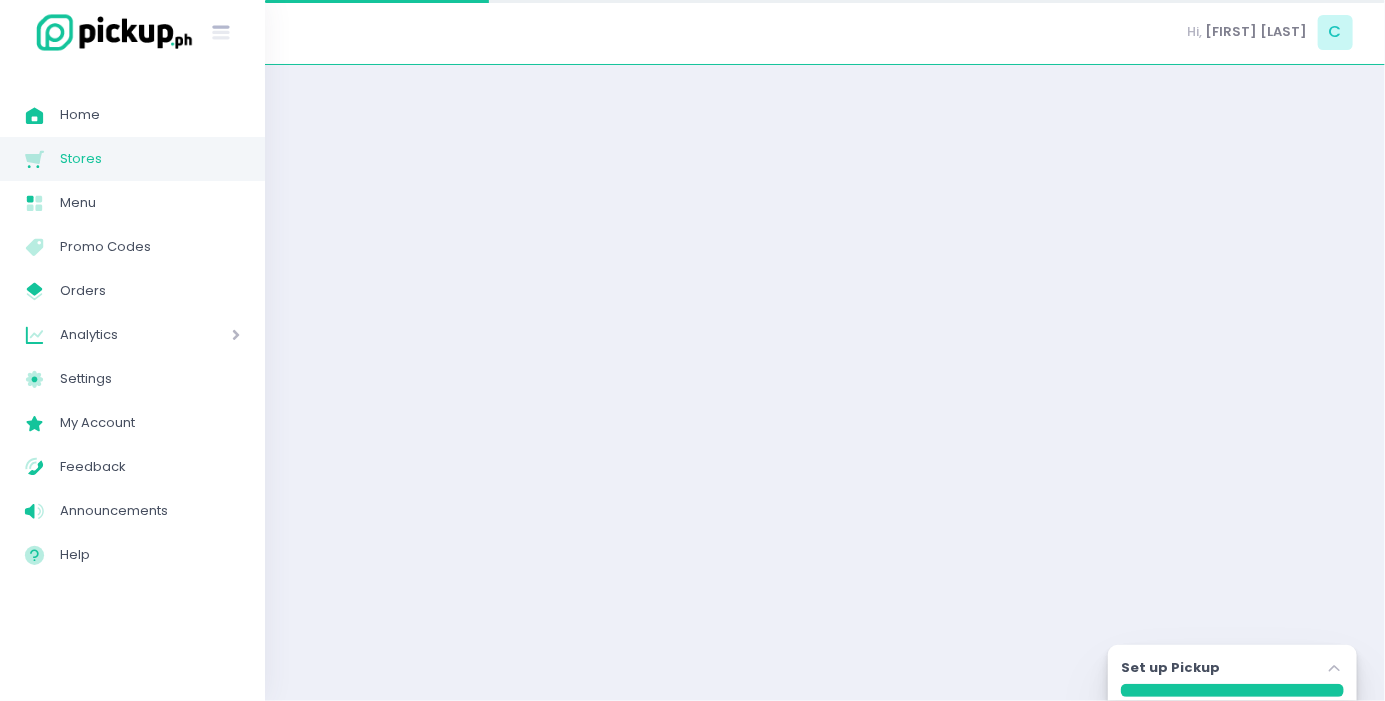scroll, scrollTop: 0, scrollLeft: 0, axis: both 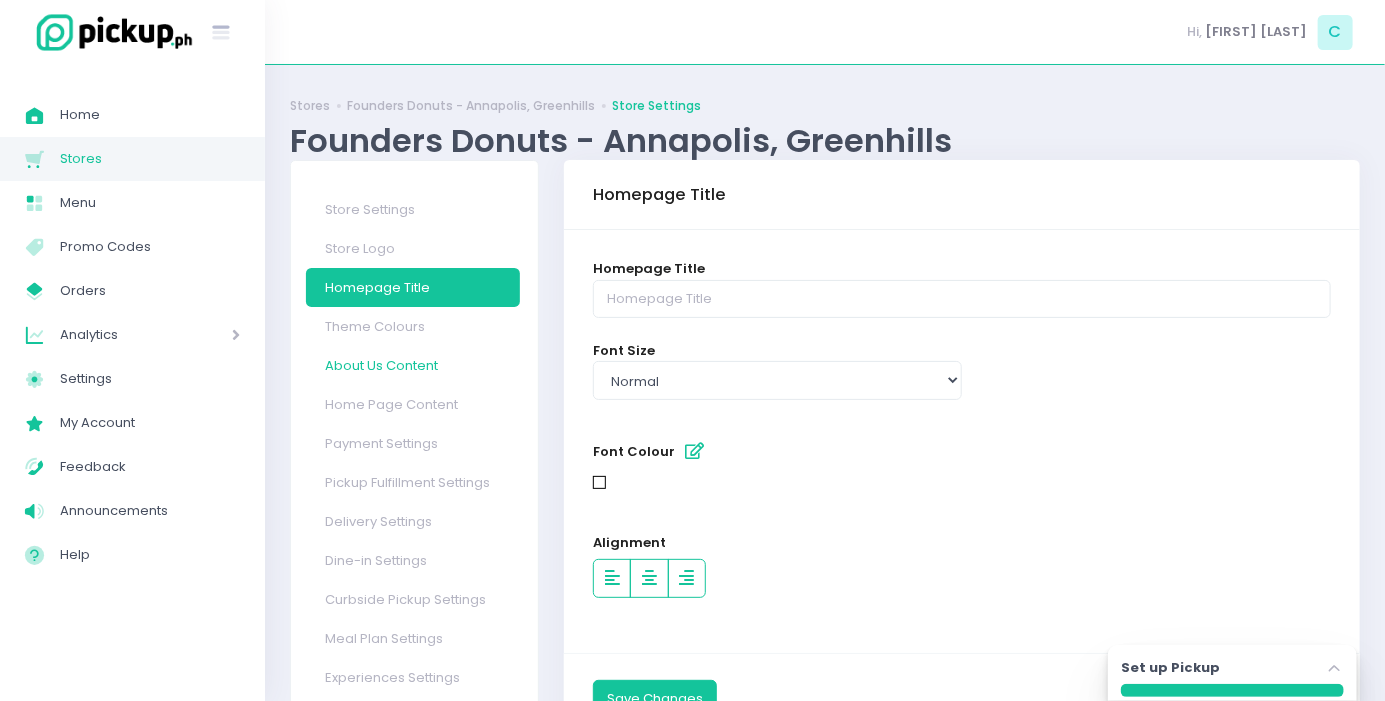 click on "About Us Content" at bounding box center [413, 365] 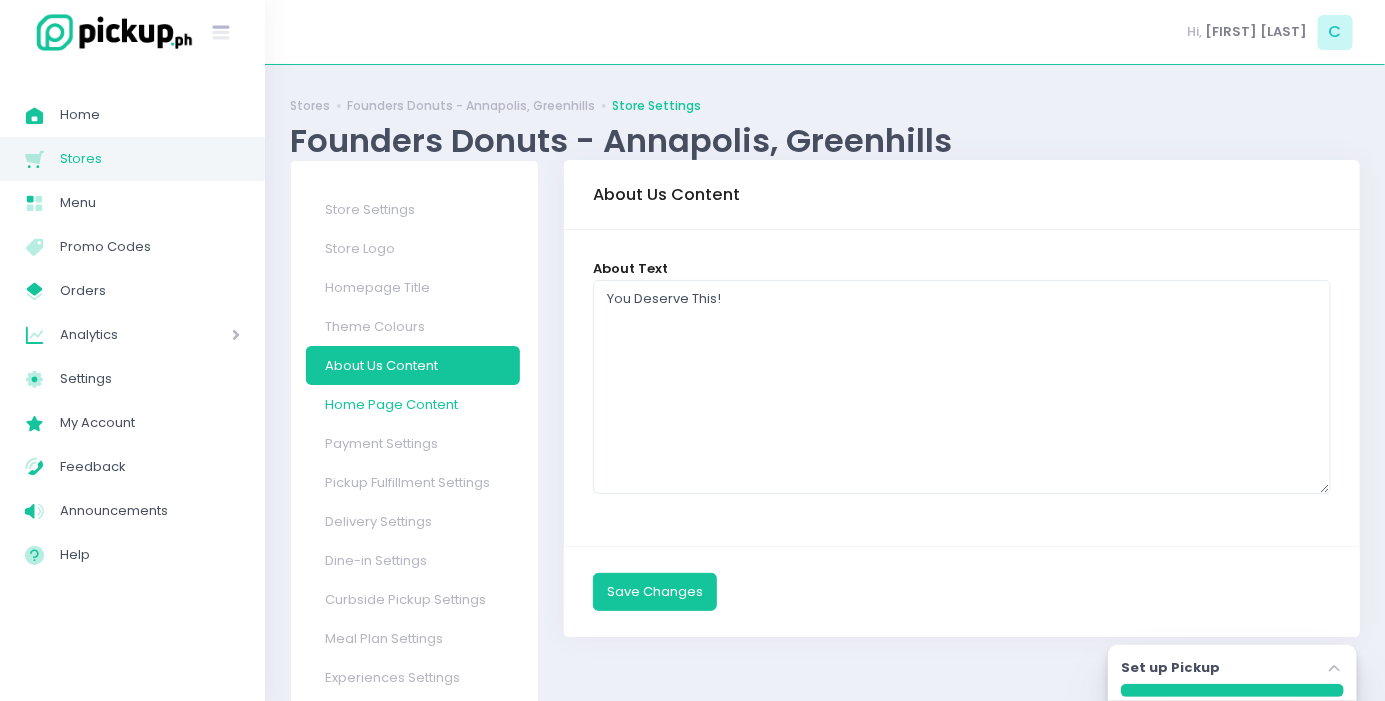 click on "Home Page Content" at bounding box center [413, 404] 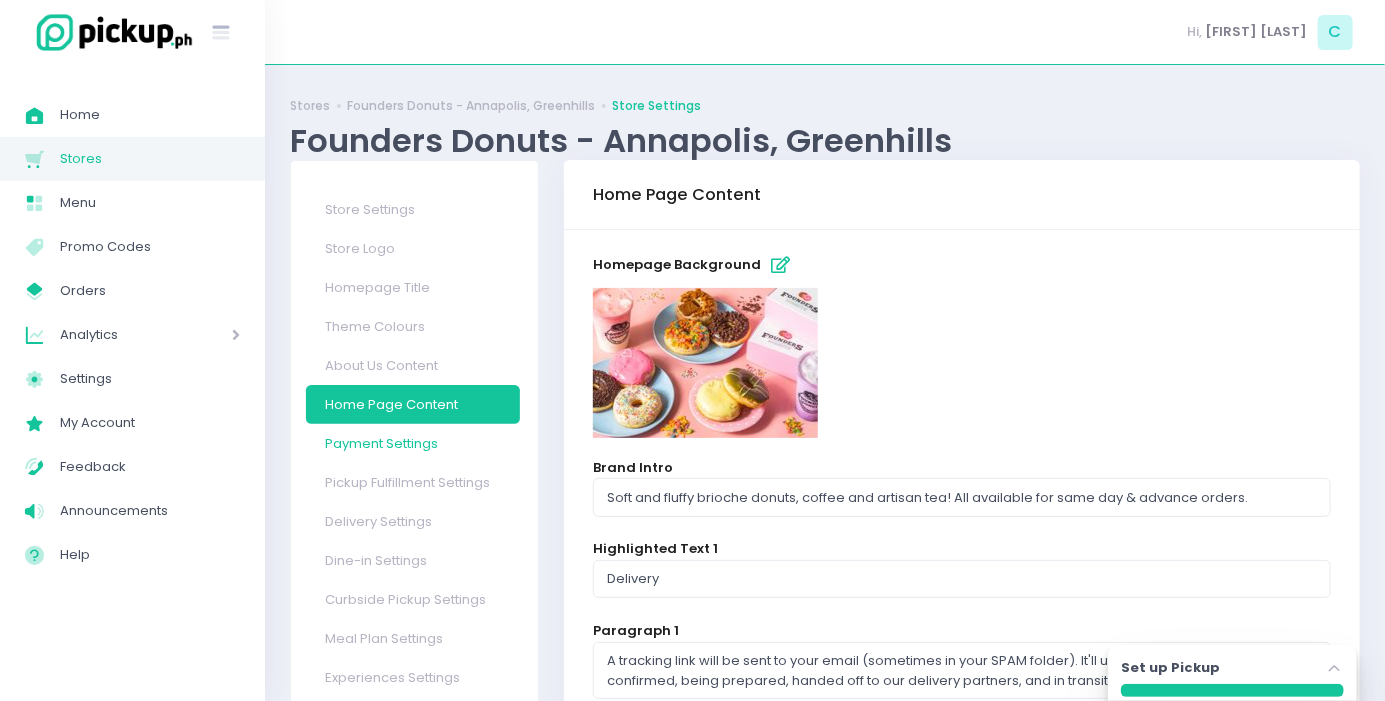 click on "Payment Settings" at bounding box center (413, 443) 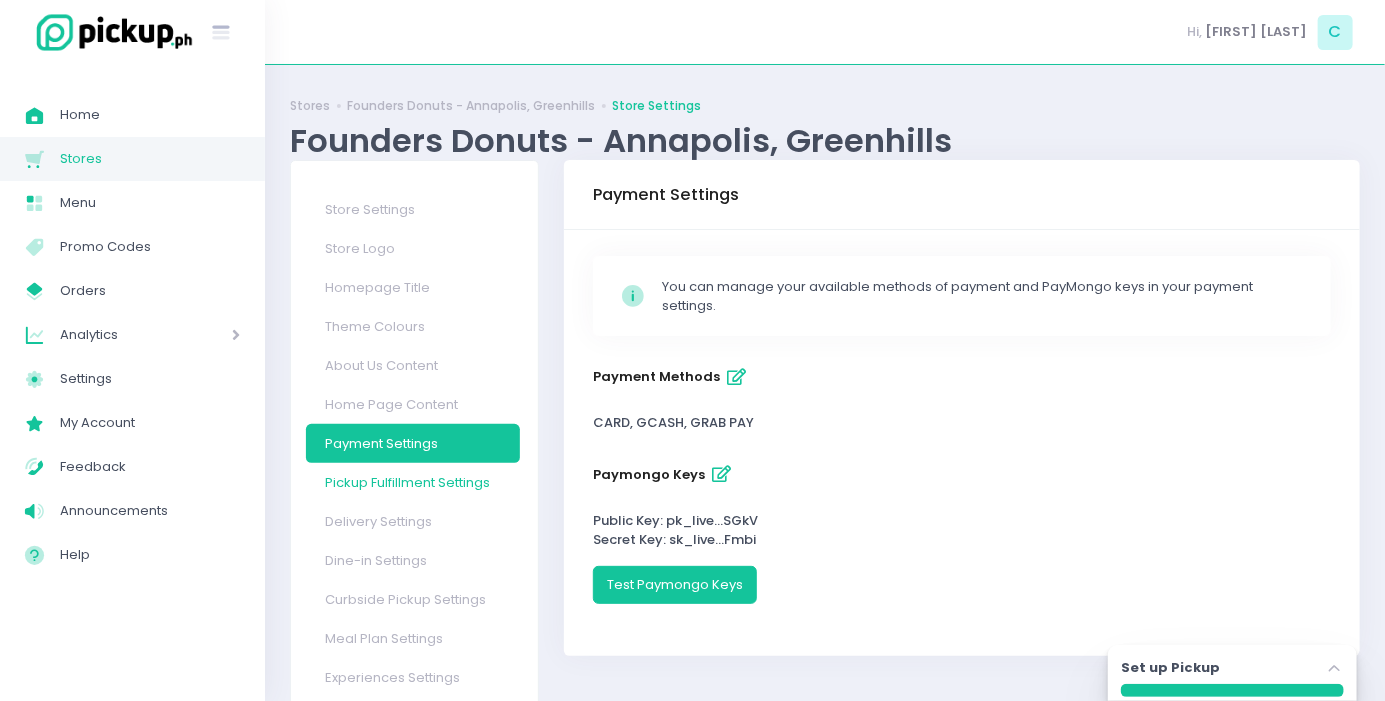 click on "Pickup Fulfillment Settings" at bounding box center (413, 482) 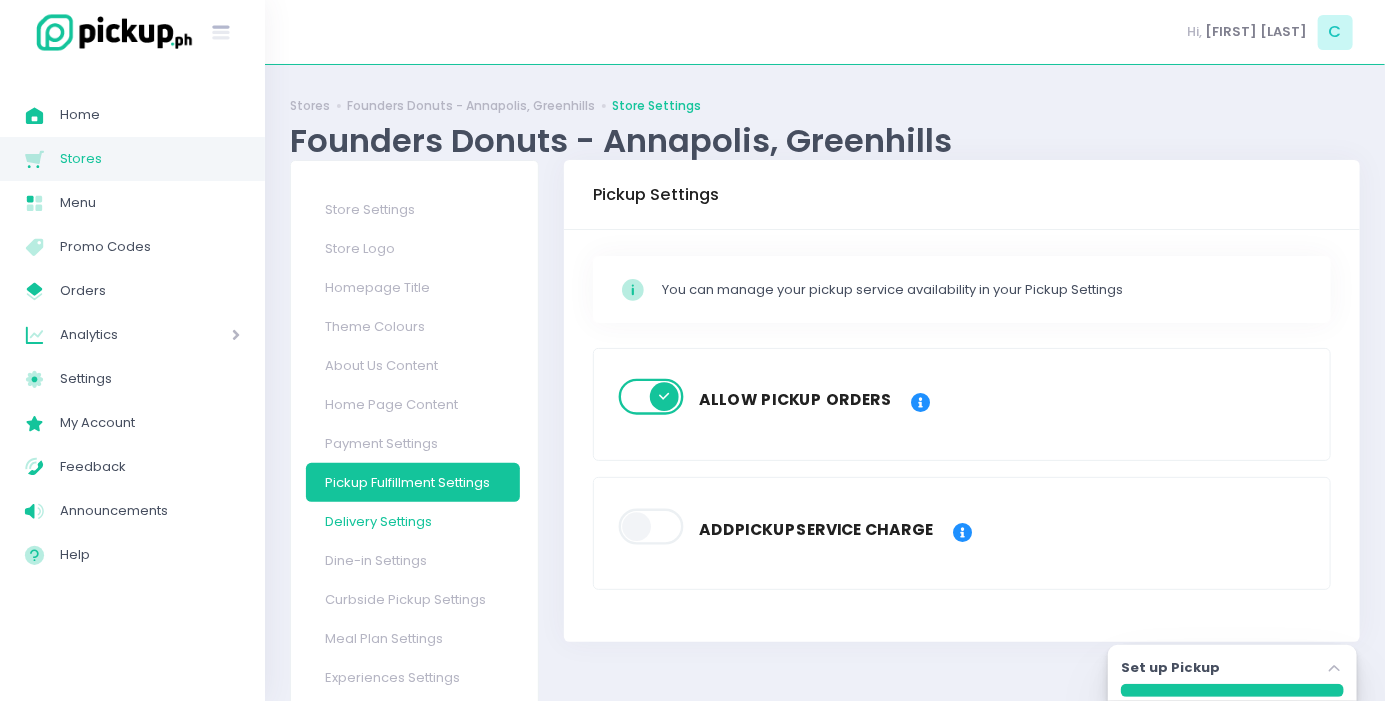 click on "Delivery Settings" at bounding box center (413, 521) 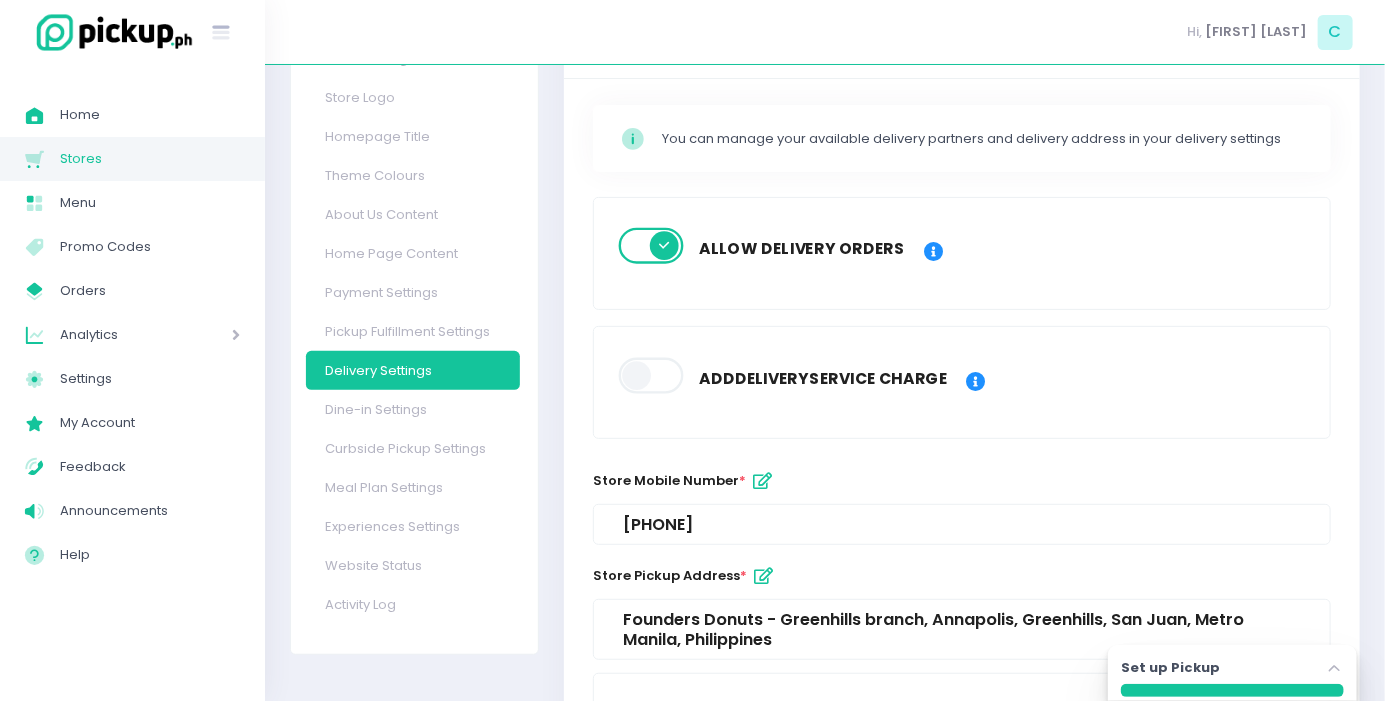 scroll, scrollTop: 152, scrollLeft: 0, axis: vertical 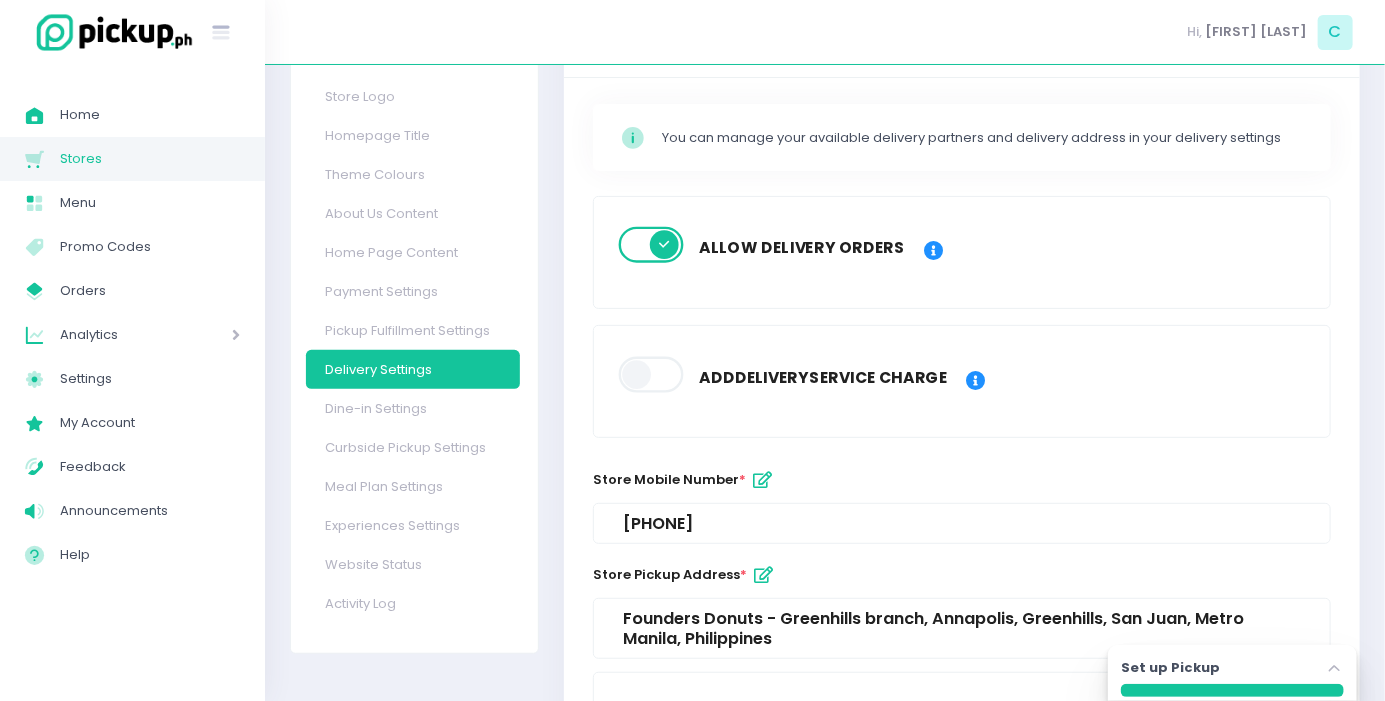 drag, startPoint x: 786, startPoint y: 515, endPoint x: 560, endPoint y: 530, distance: 226.49724 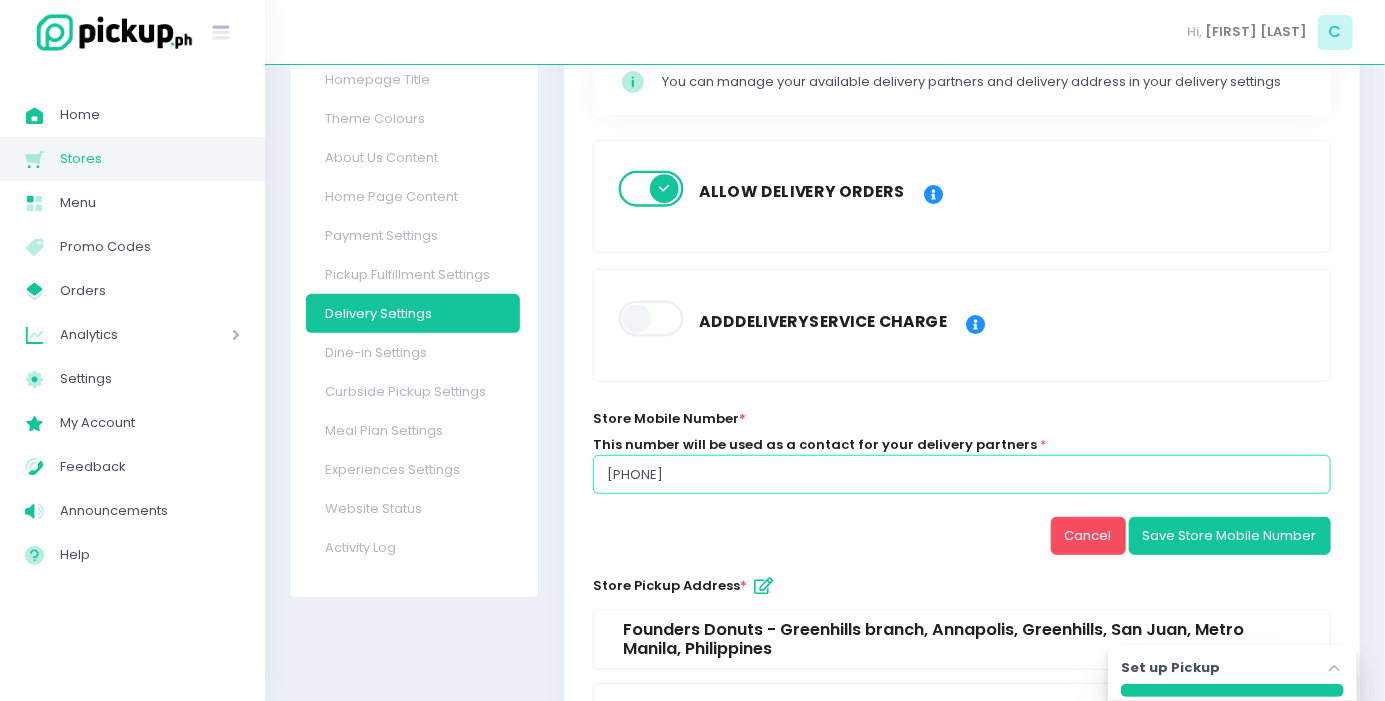 scroll, scrollTop: 248, scrollLeft: 0, axis: vertical 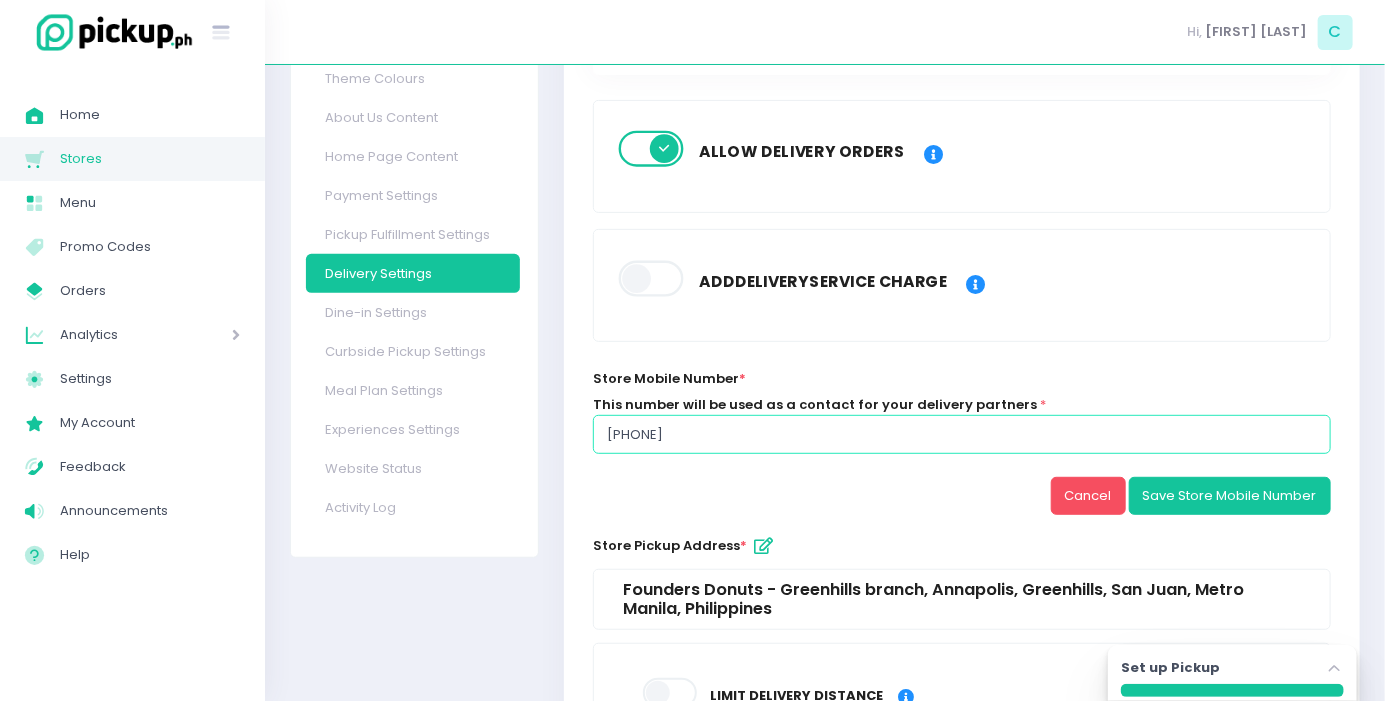 drag, startPoint x: 719, startPoint y: 526, endPoint x: 520, endPoint y: 553, distance: 200.8233 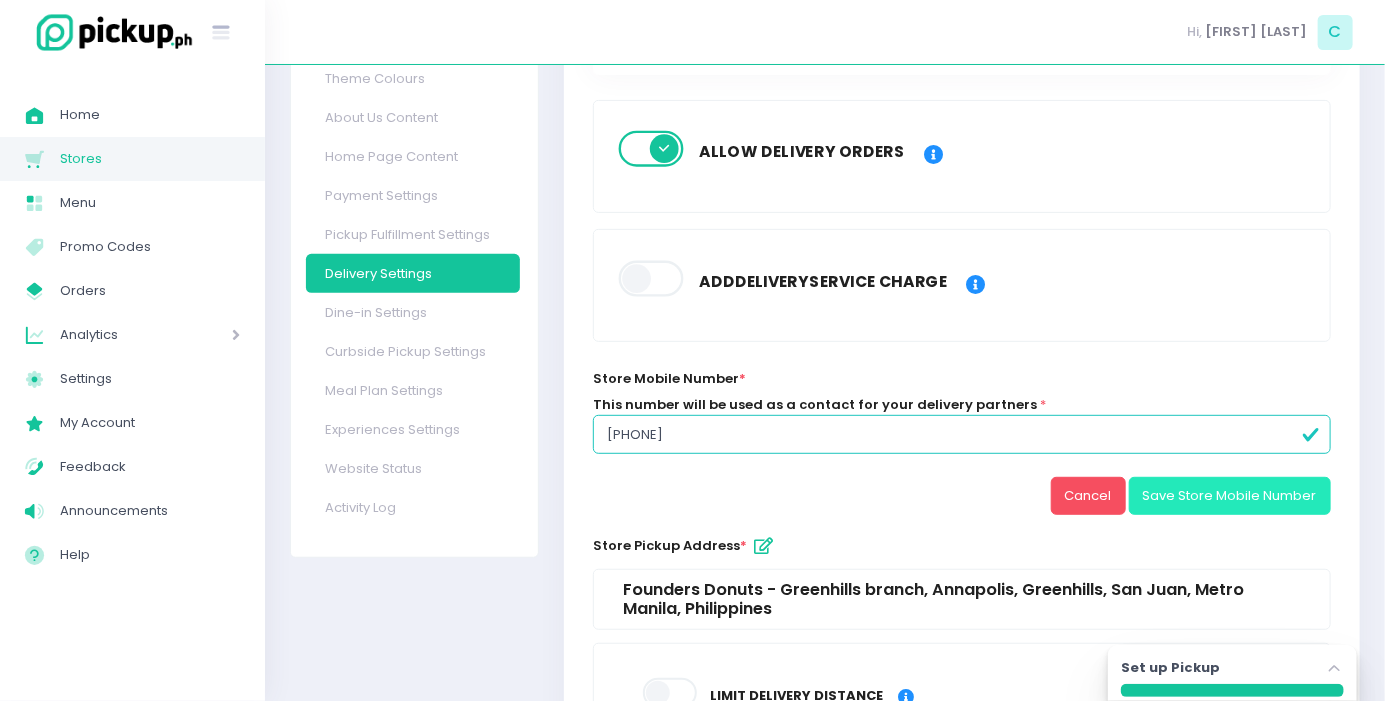 type on "[PHONE]" 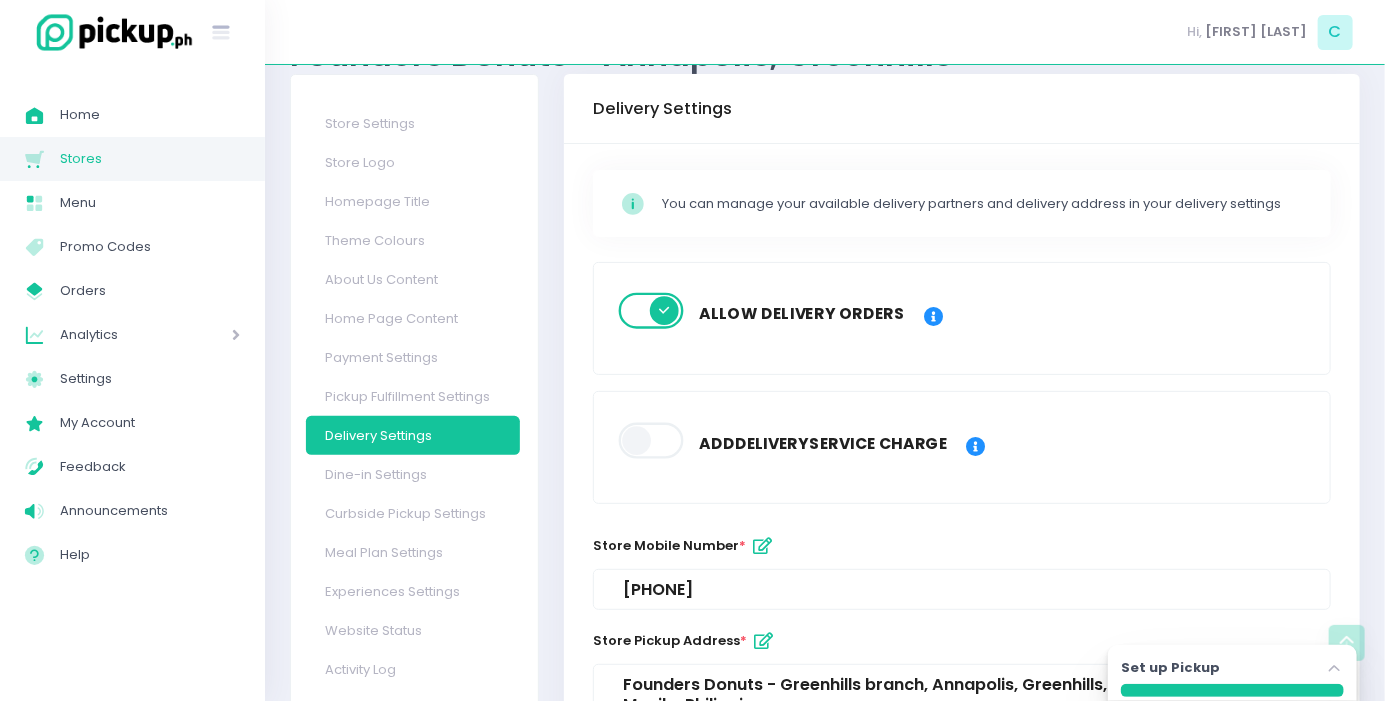 scroll, scrollTop: 0, scrollLeft: 0, axis: both 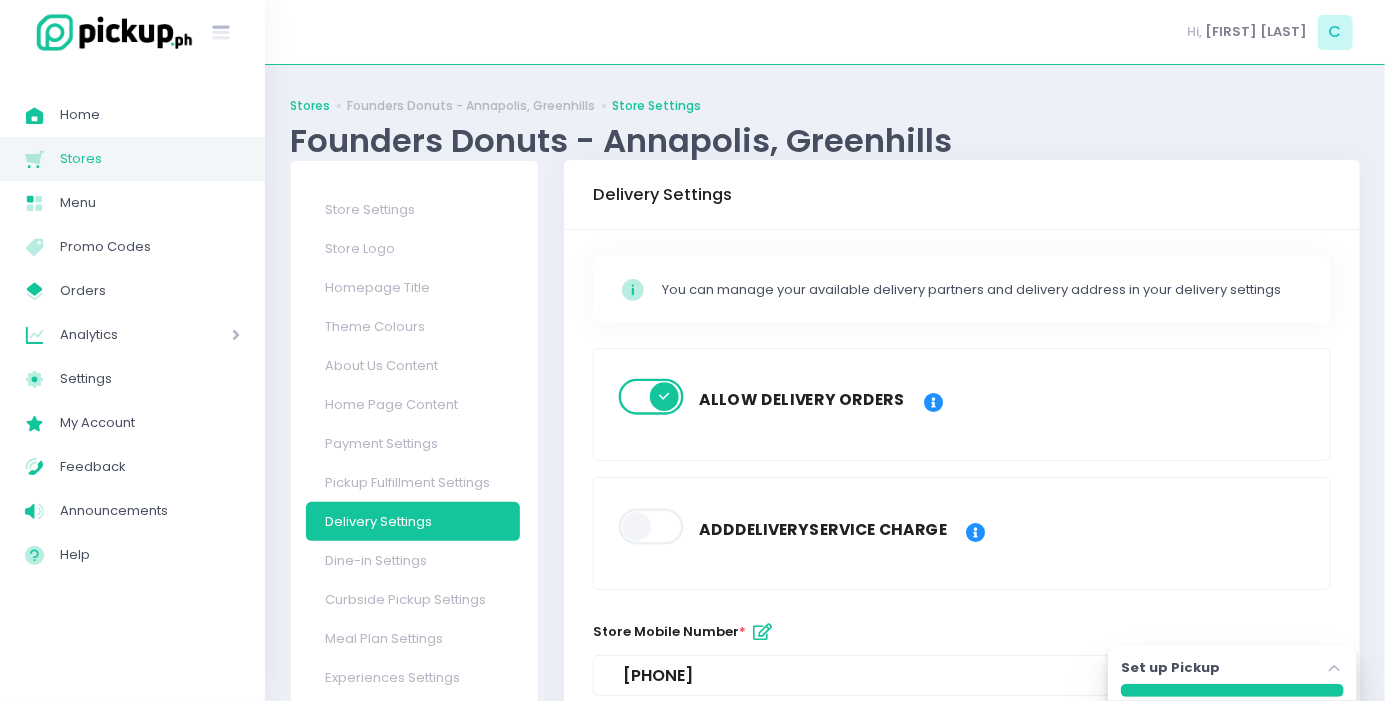 click on "Stores" at bounding box center [310, 106] 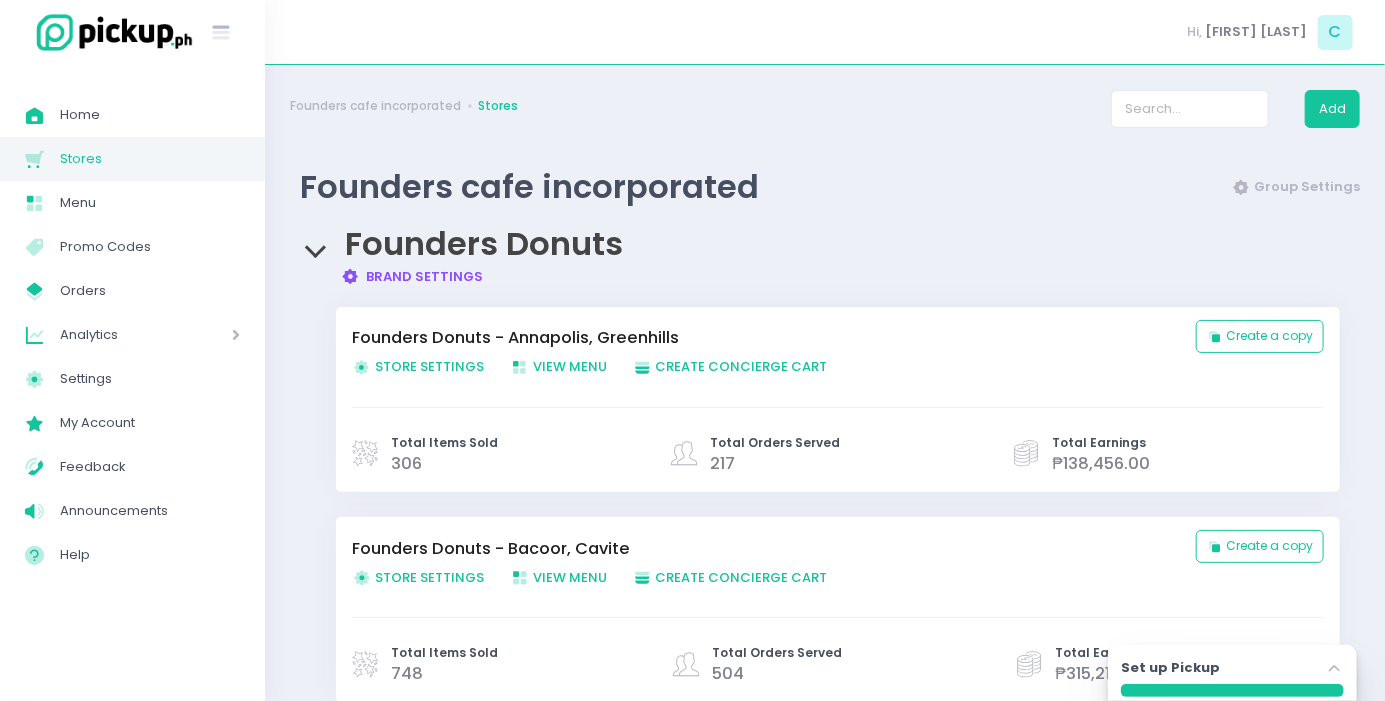 click on "Store Settings Created with Sketch. Store Settings" at bounding box center [418, 577] 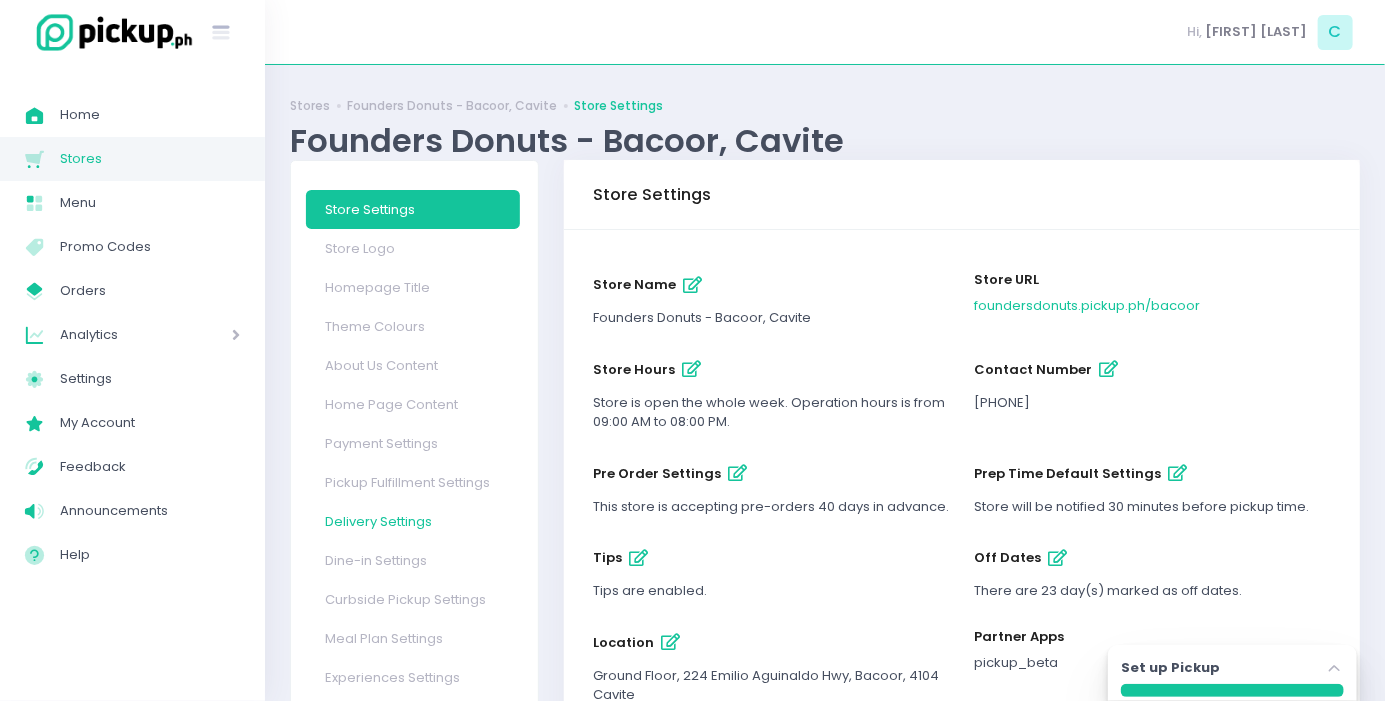 click on "Delivery Settings" at bounding box center (413, 521) 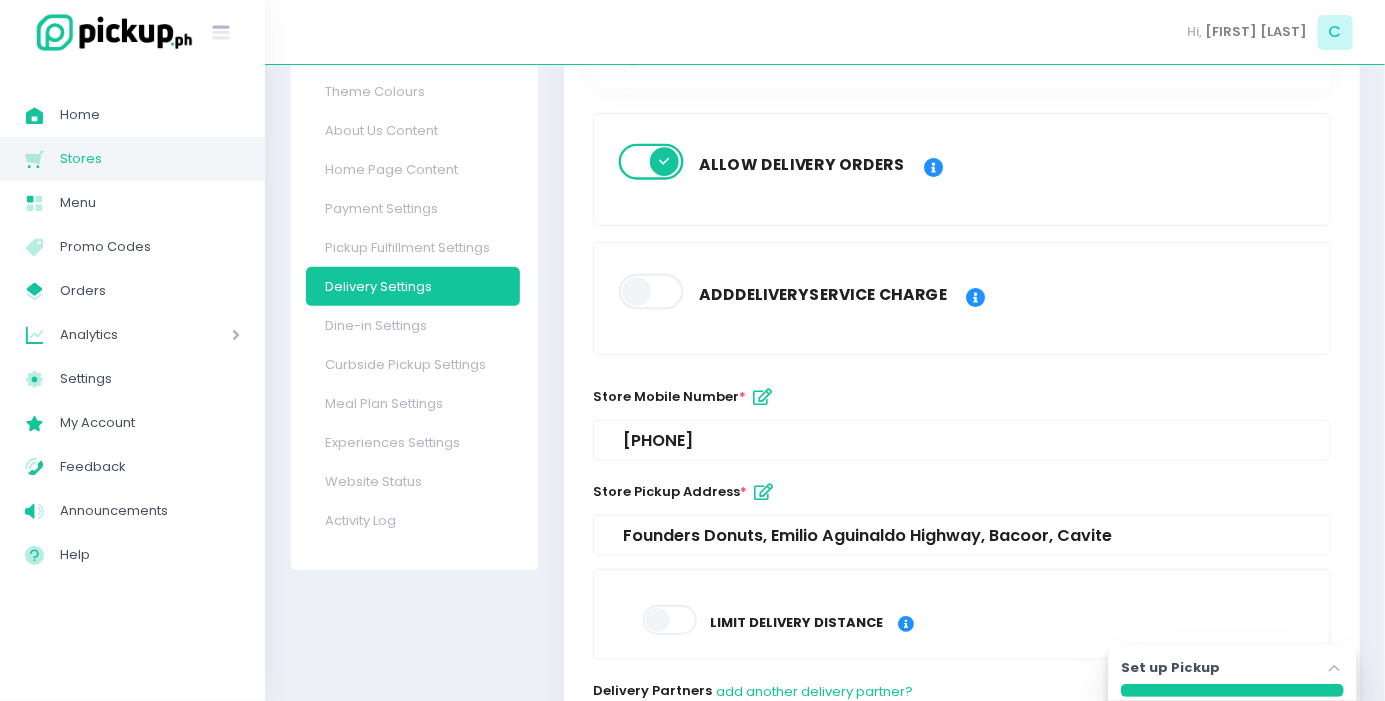scroll, scrollTop: 0, scrollLeft: 0, axis: both 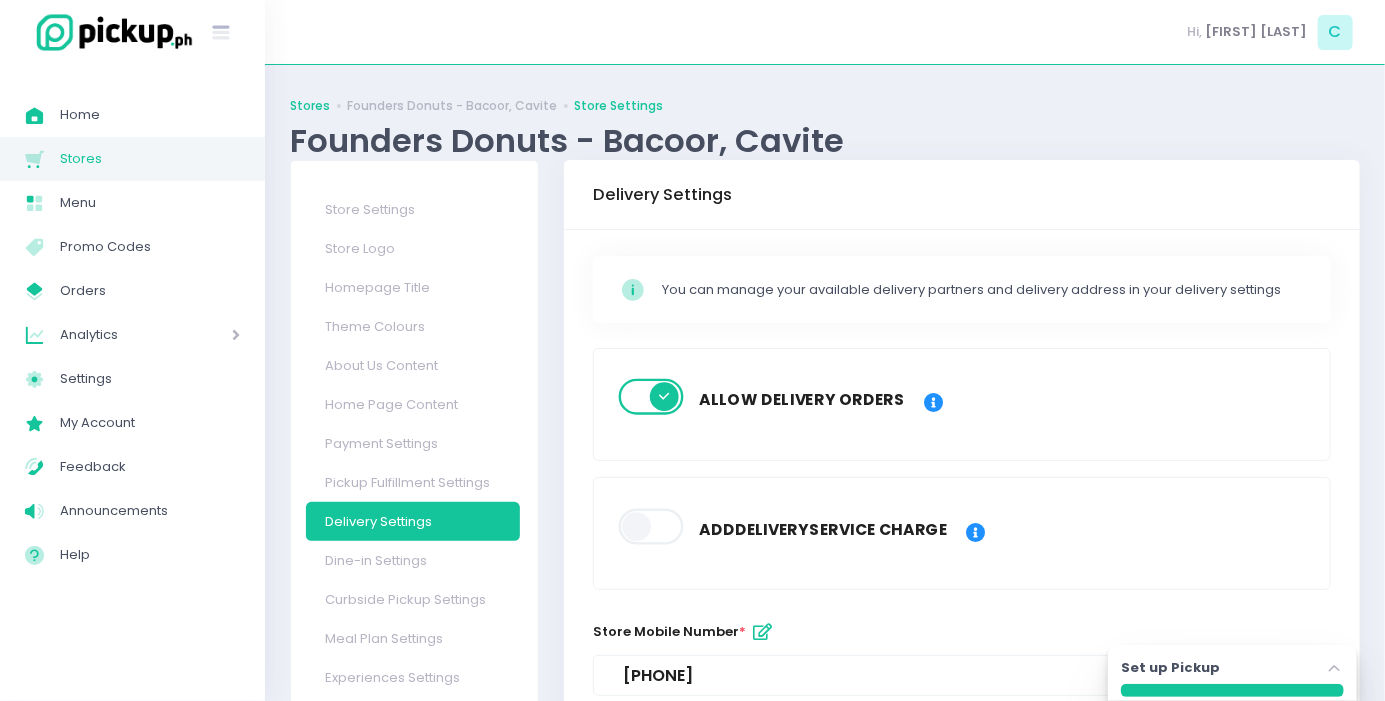 click on "Stores" at bounding box center (310, 106) 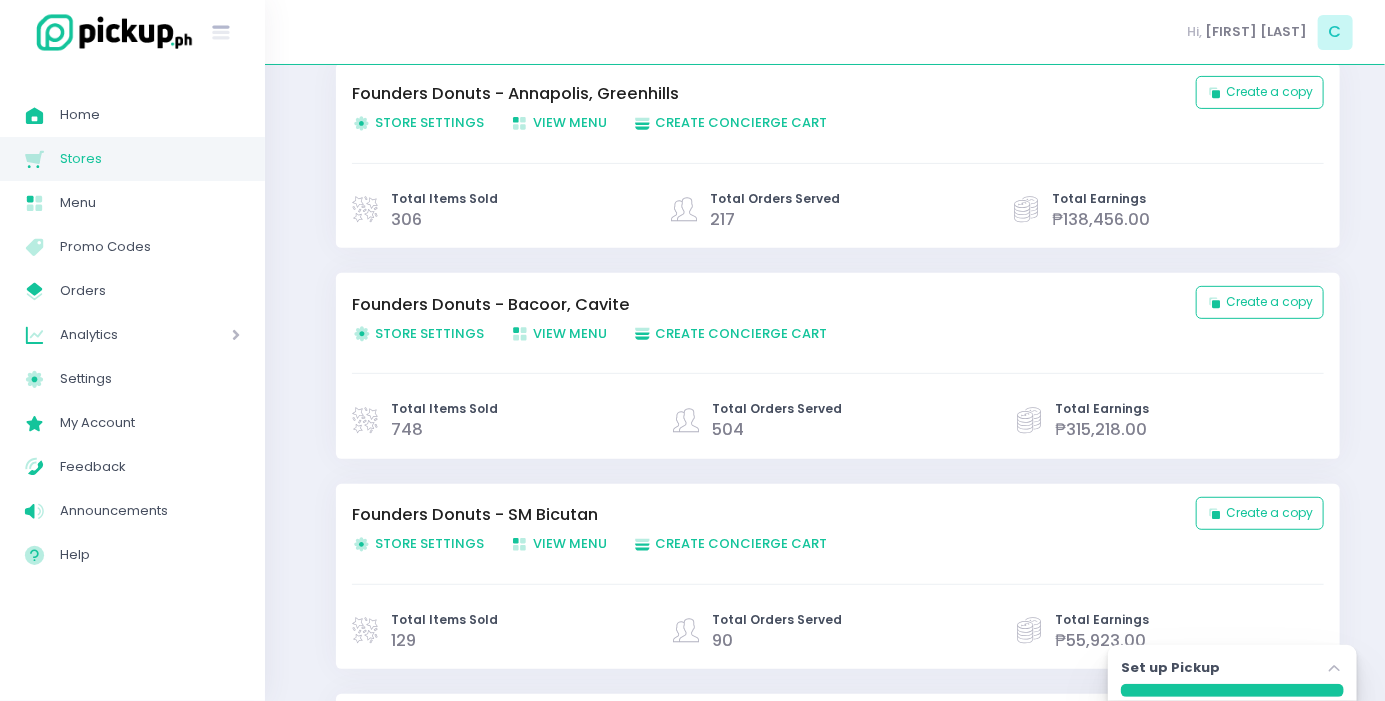 scroll, scrollTop: 272, scrollLeft: 0, axis: vertical 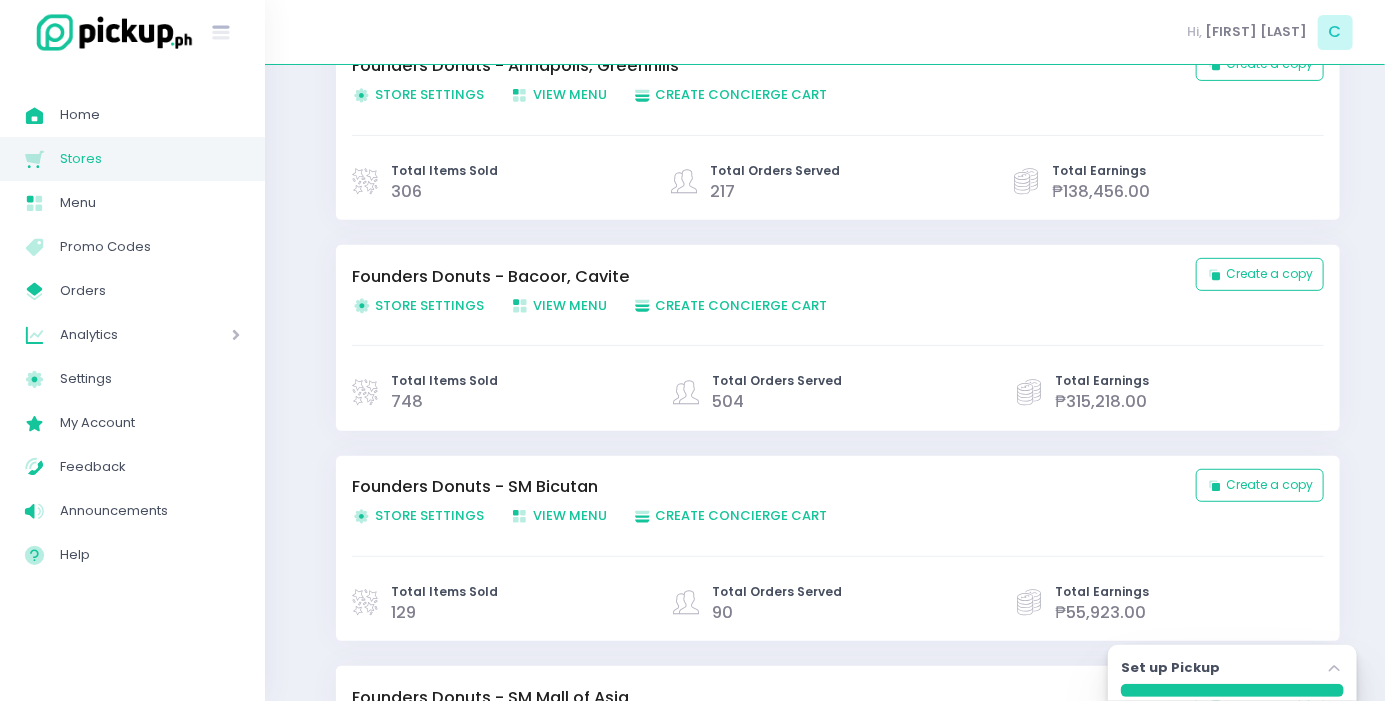 click on "Store Settings Created with Sketch. Store Settings" at bounding box center [418, 515] 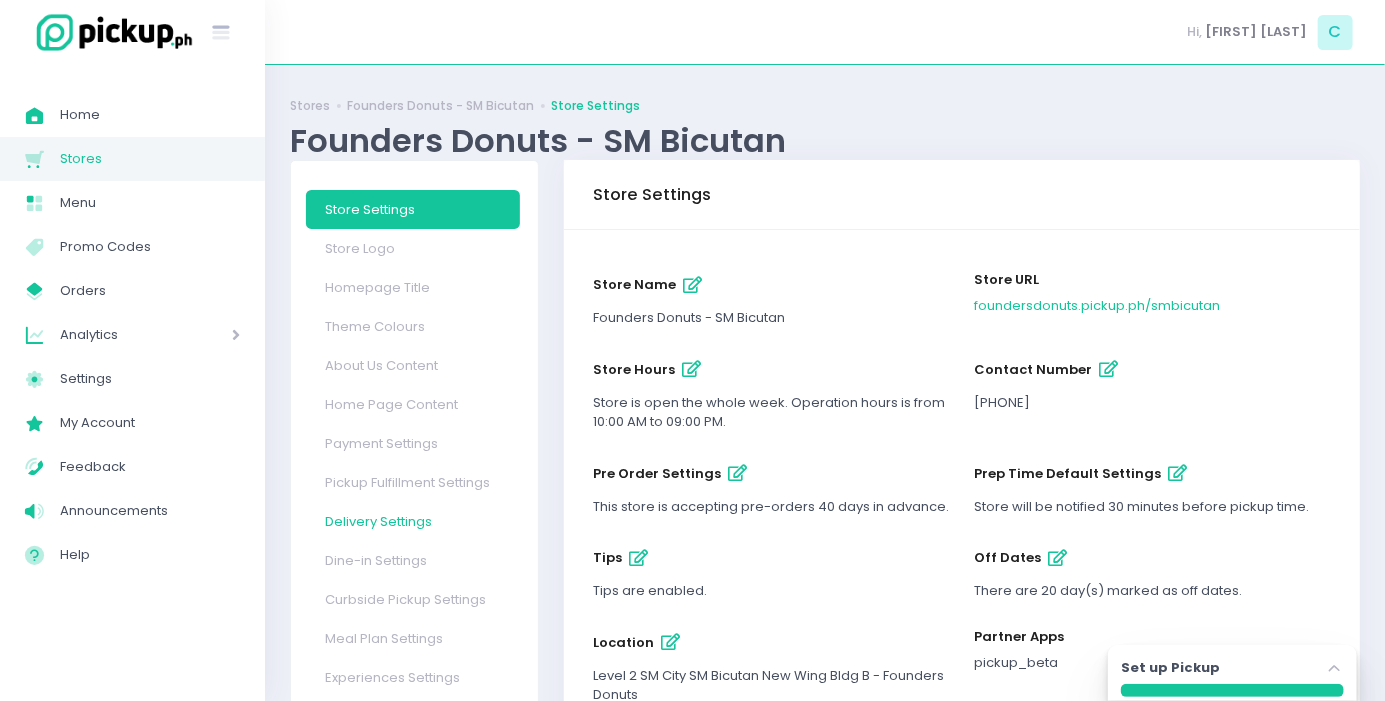 click on "Delivery Settings" at bounding box center [413, 521] 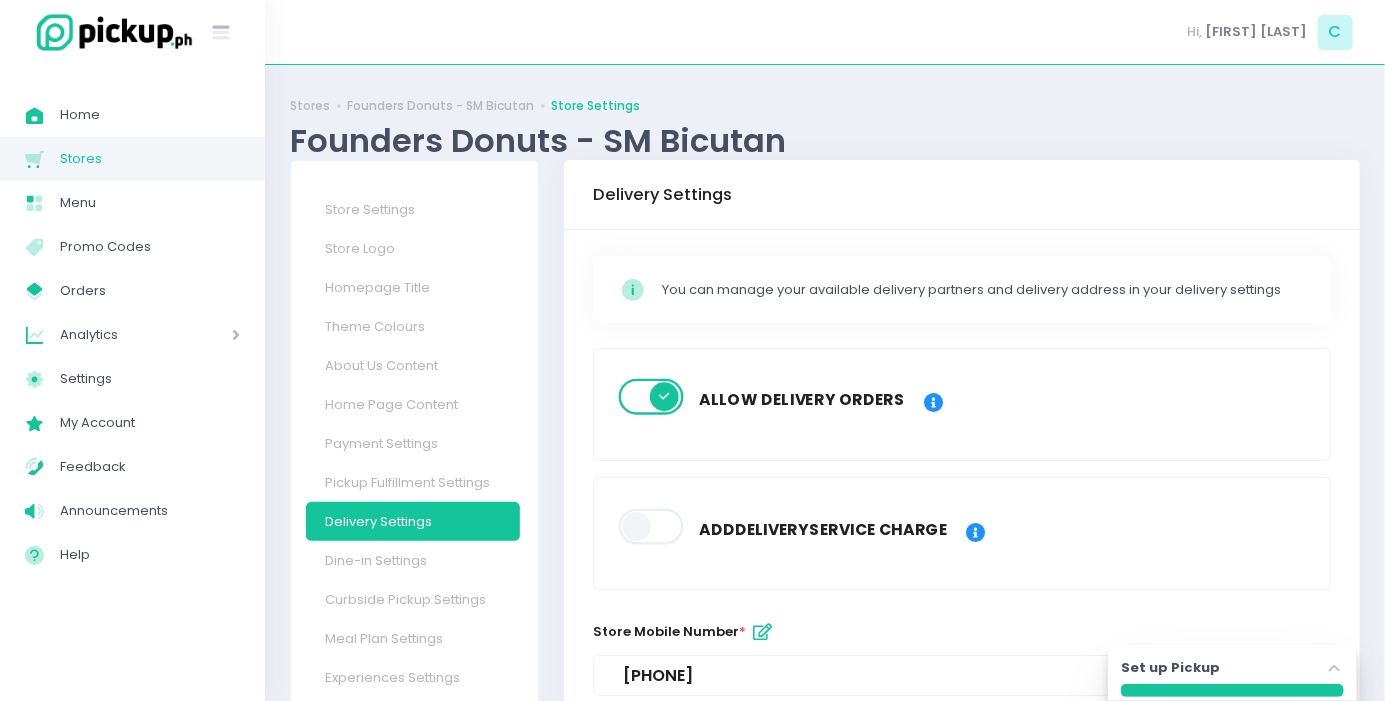 drag, startPoint x: 759, startPoint y: 678, endPoint x: 756, endPoint y: 634, distance: 44.102154 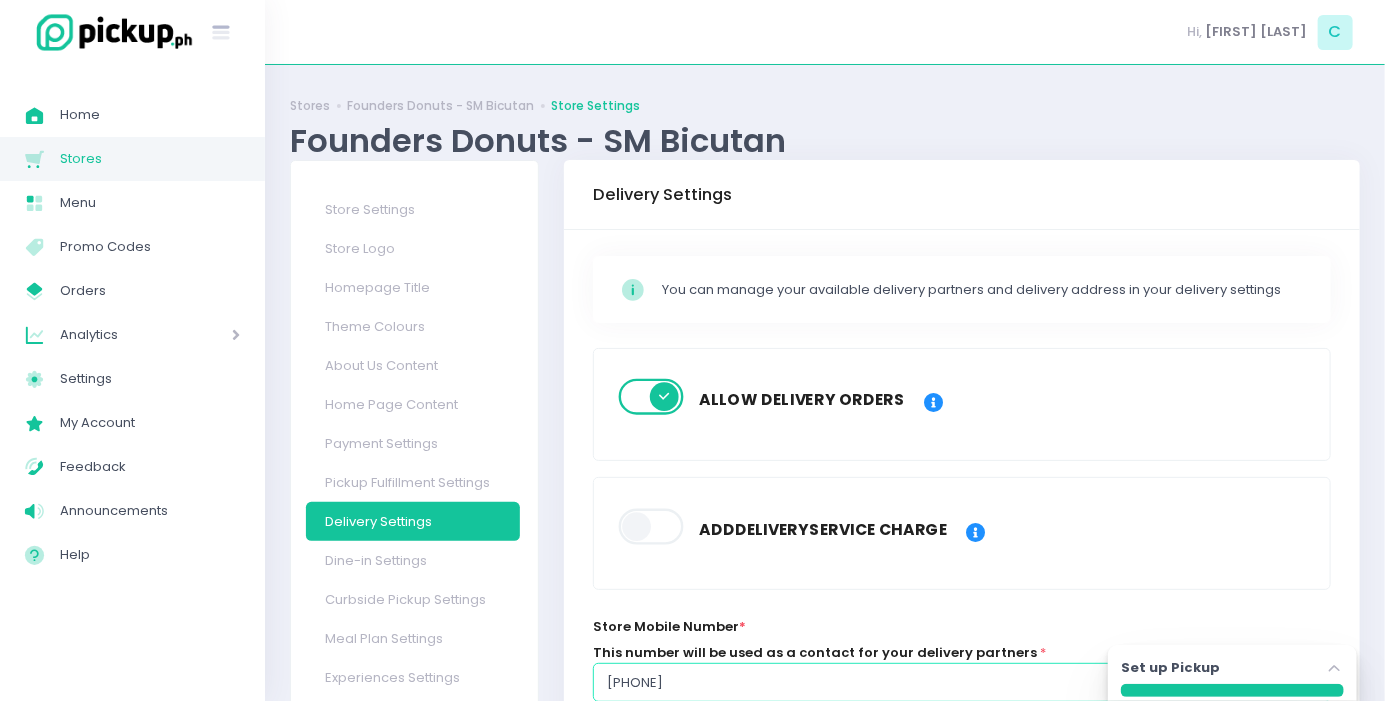 drag, startPoint x: 706, startPoint y: 679, endPoint x: 569, endPoint y: 692, distance: 137.6154 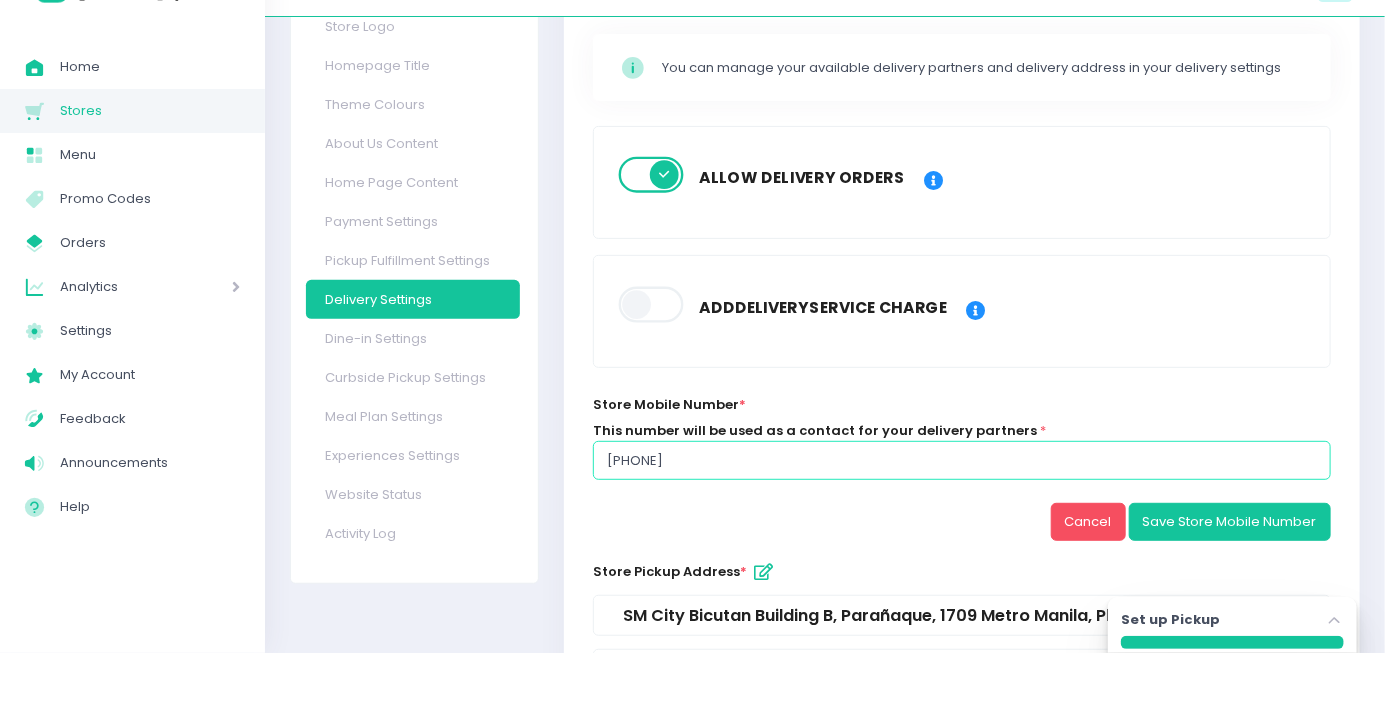 scroll, scrollTop: 307, scrollLeft: 0, axis: vertical 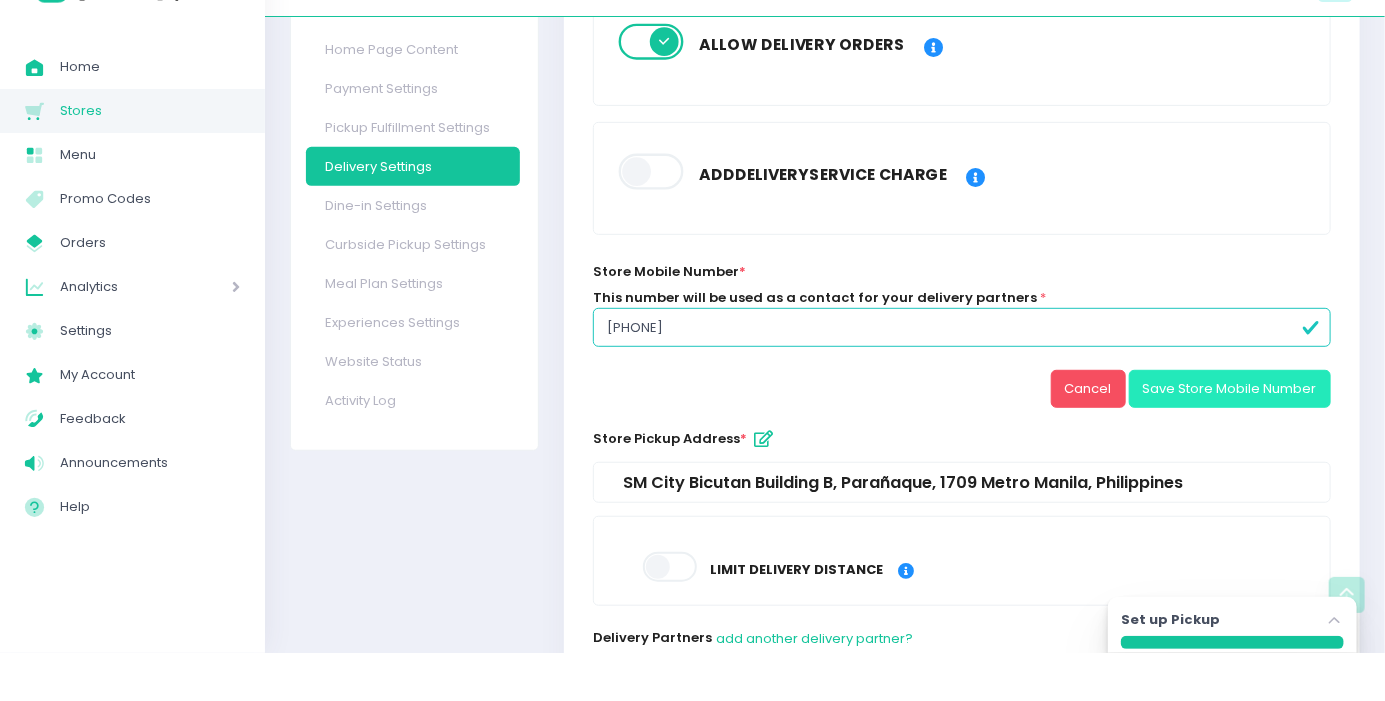 type on "[PHONE]" 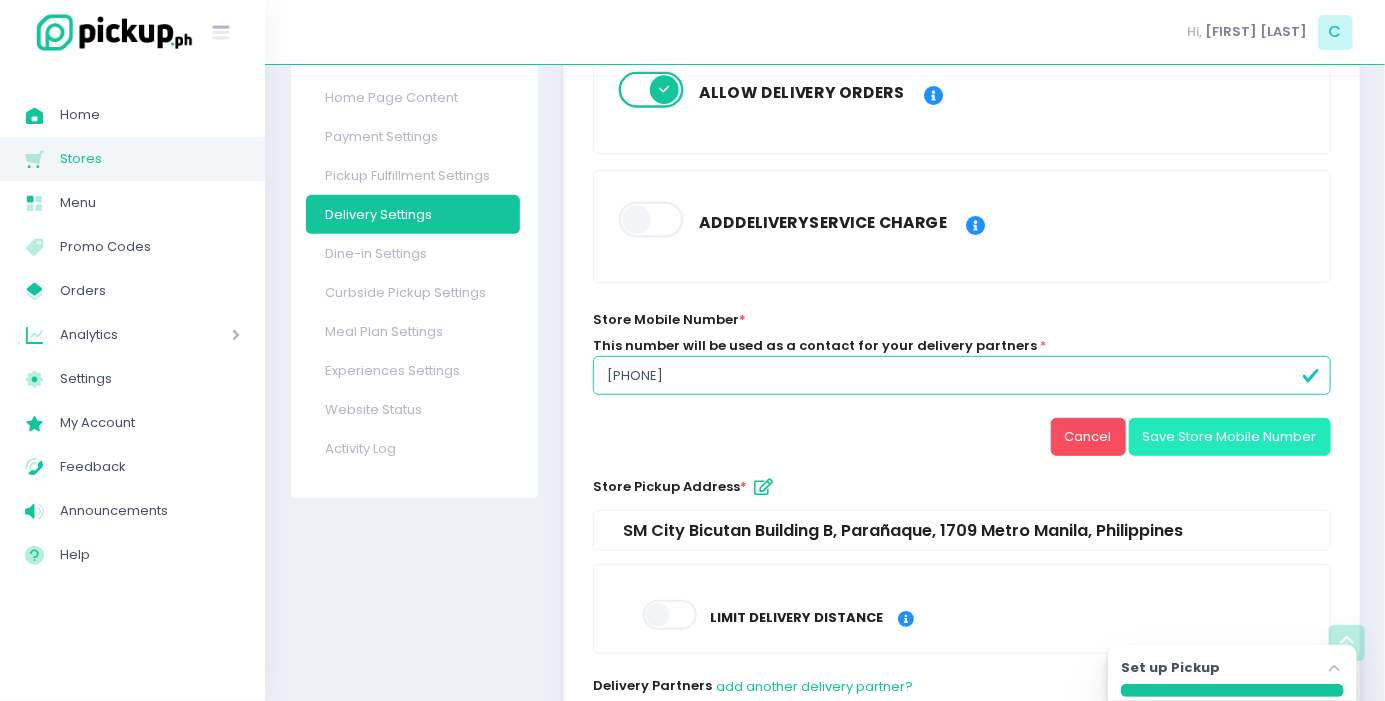 click on "Store Mobile Number  *     This number will be used as a contact for your delivery partners   *   [PHONE] Cancel Save Store Mobile Number Store Pickup Address  *   SM City Bicutan Building B, Parañaque, 1709 Metro Manila, Philippines" at bounding box center (962, 430) 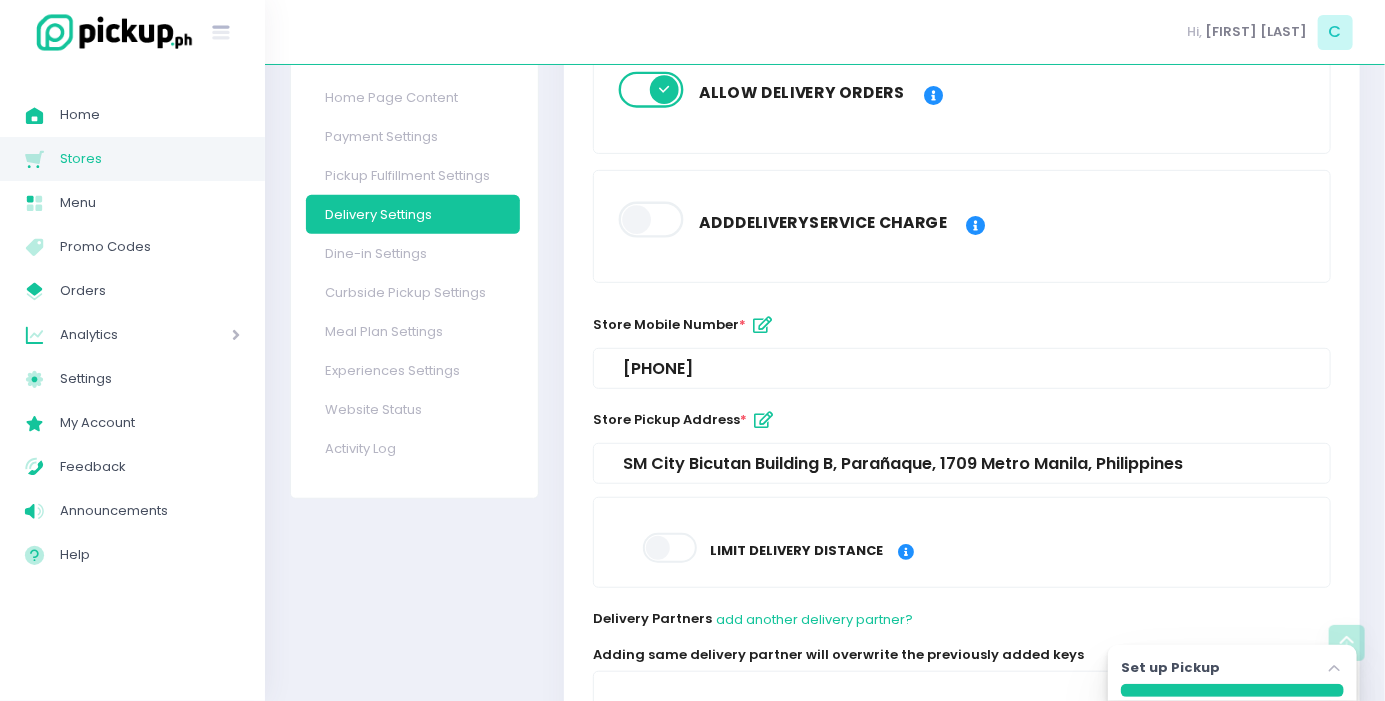 scroll, scrollTop: 0, scrollLeft: 0, axis: both 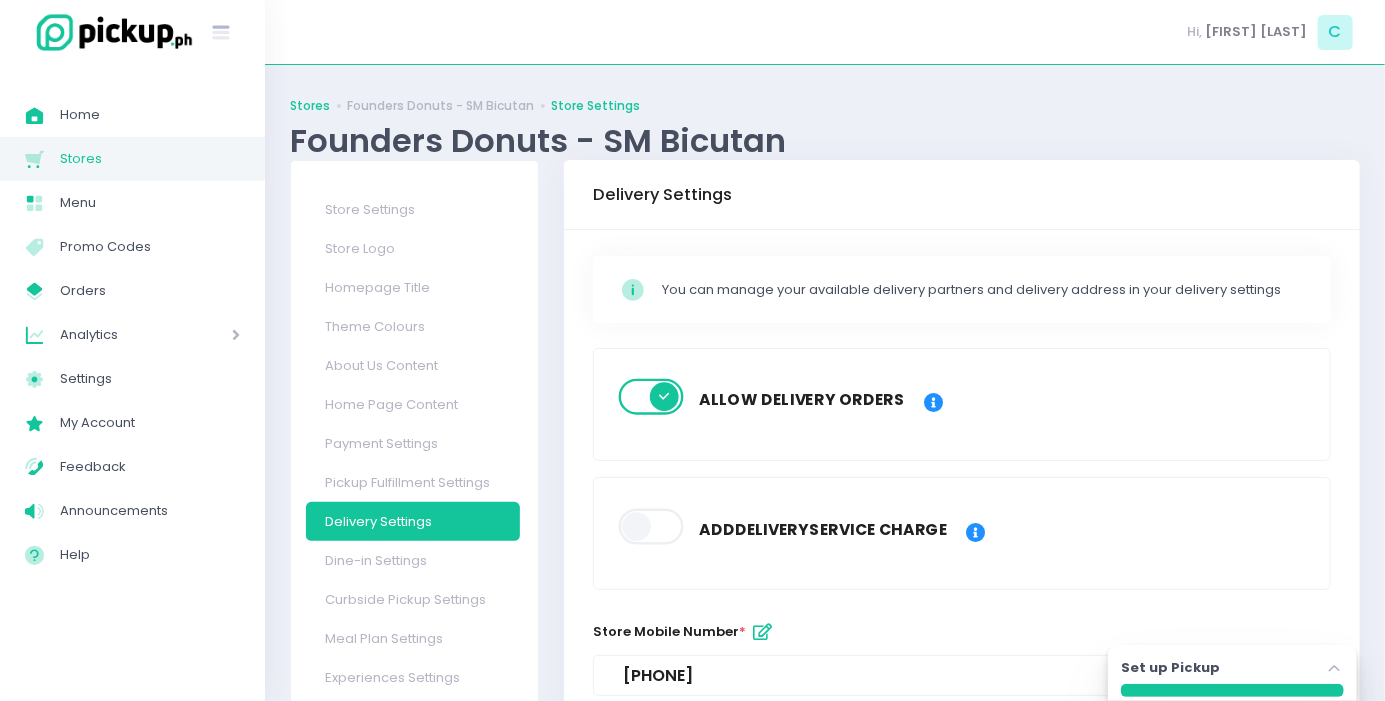 click on "Stores" at bounding box center [310, 106] 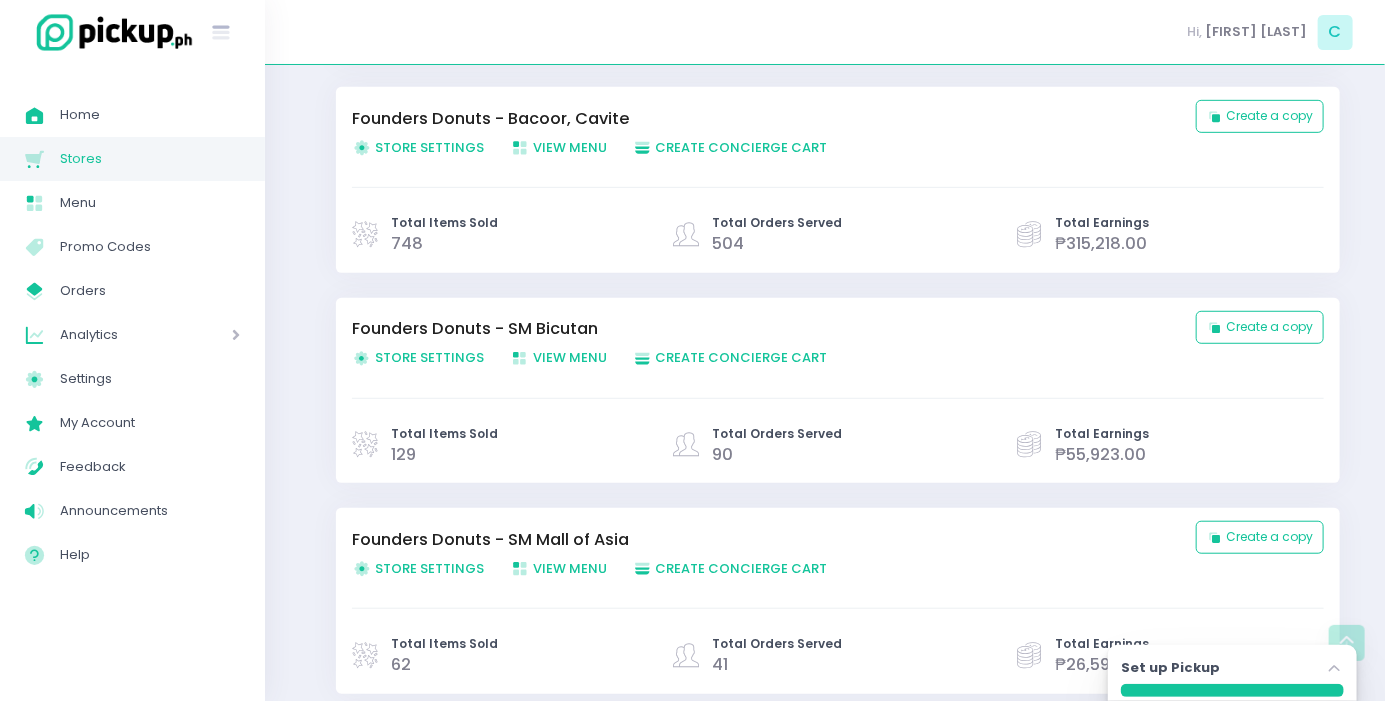 scroll, scrollTop: 427, scrollLeft: 0, axis: vertical 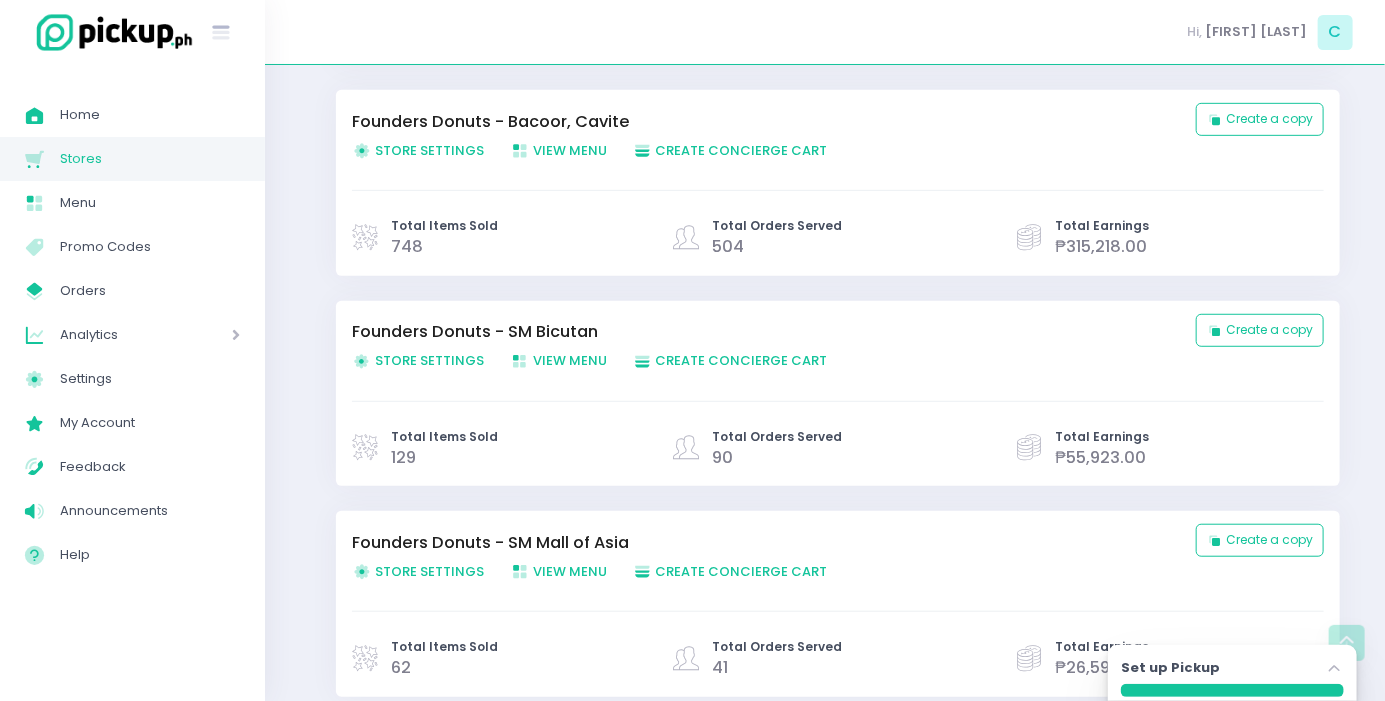 click on "Store Settings Created with Sketch. Store Settings" at bounding box center [418, 571] 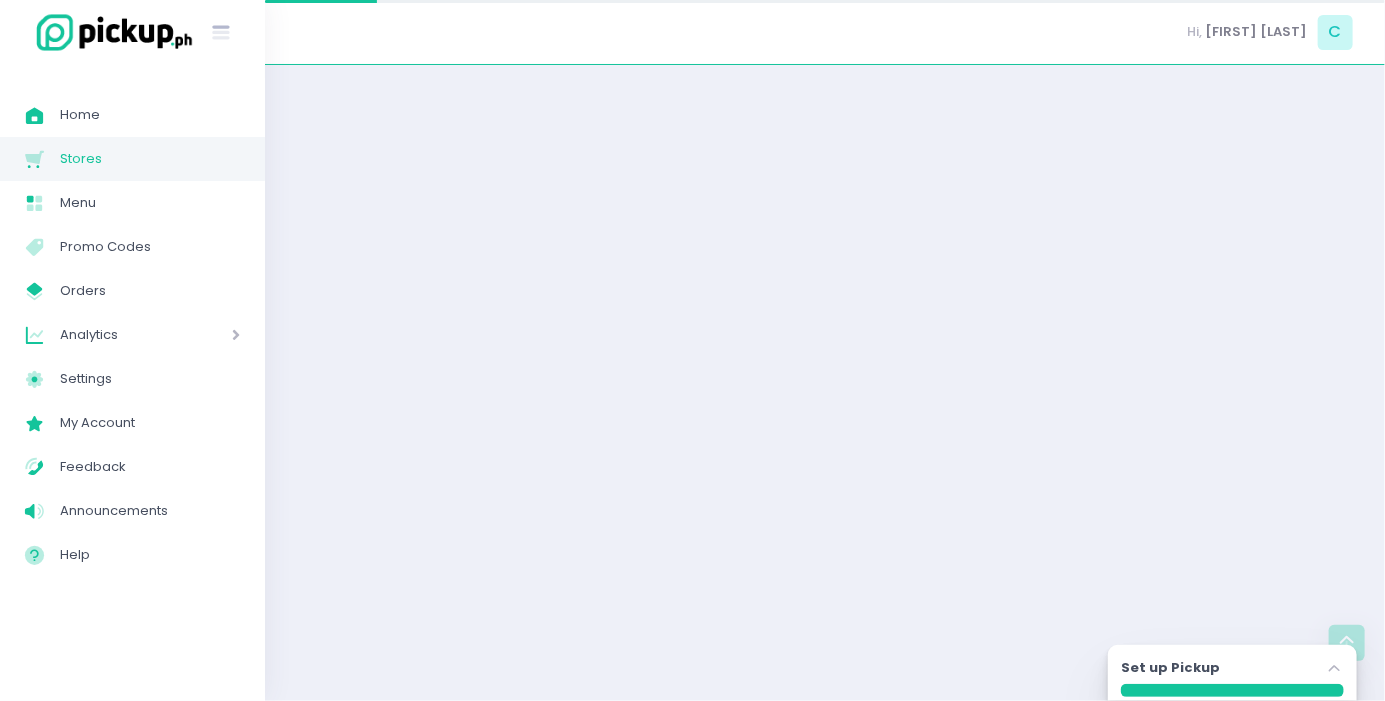 scroll, scrollTop: 0, scrollLeft: 0, axis: both 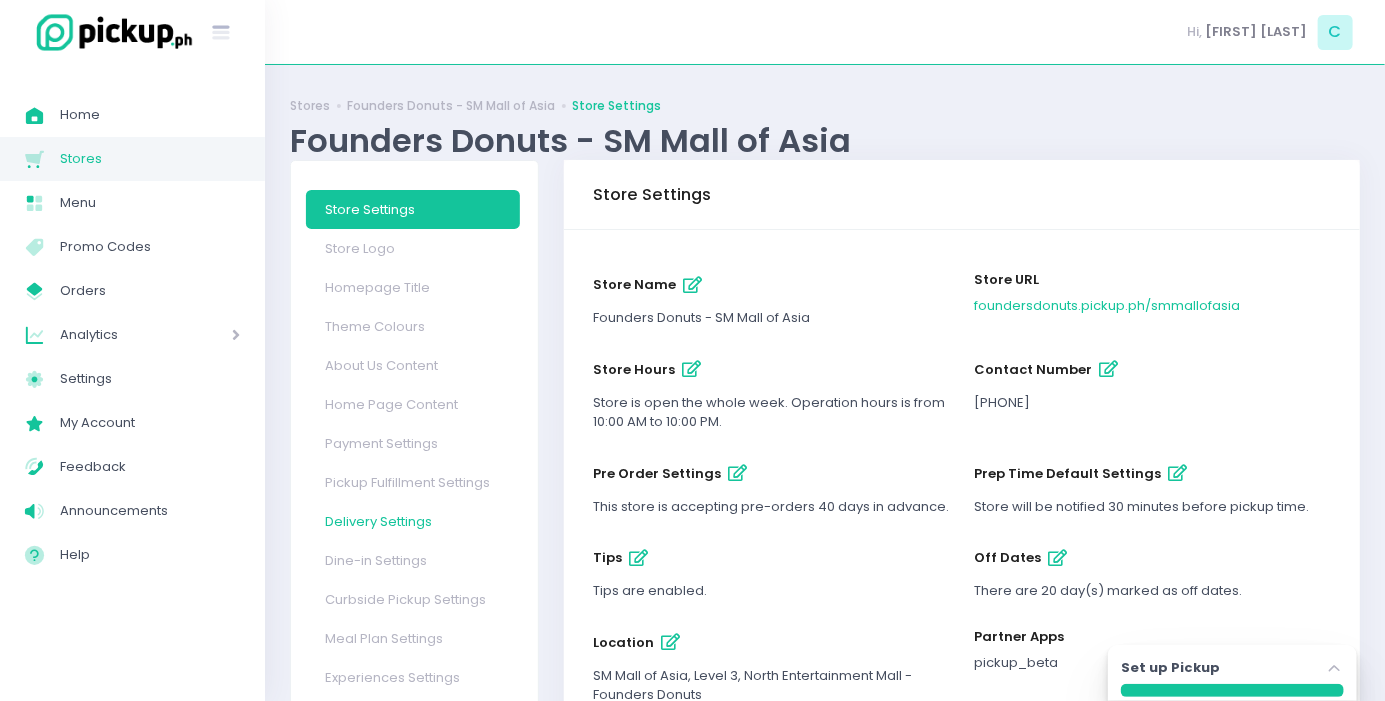 click on "Delivery Settings" at bounding box center [413, 521] 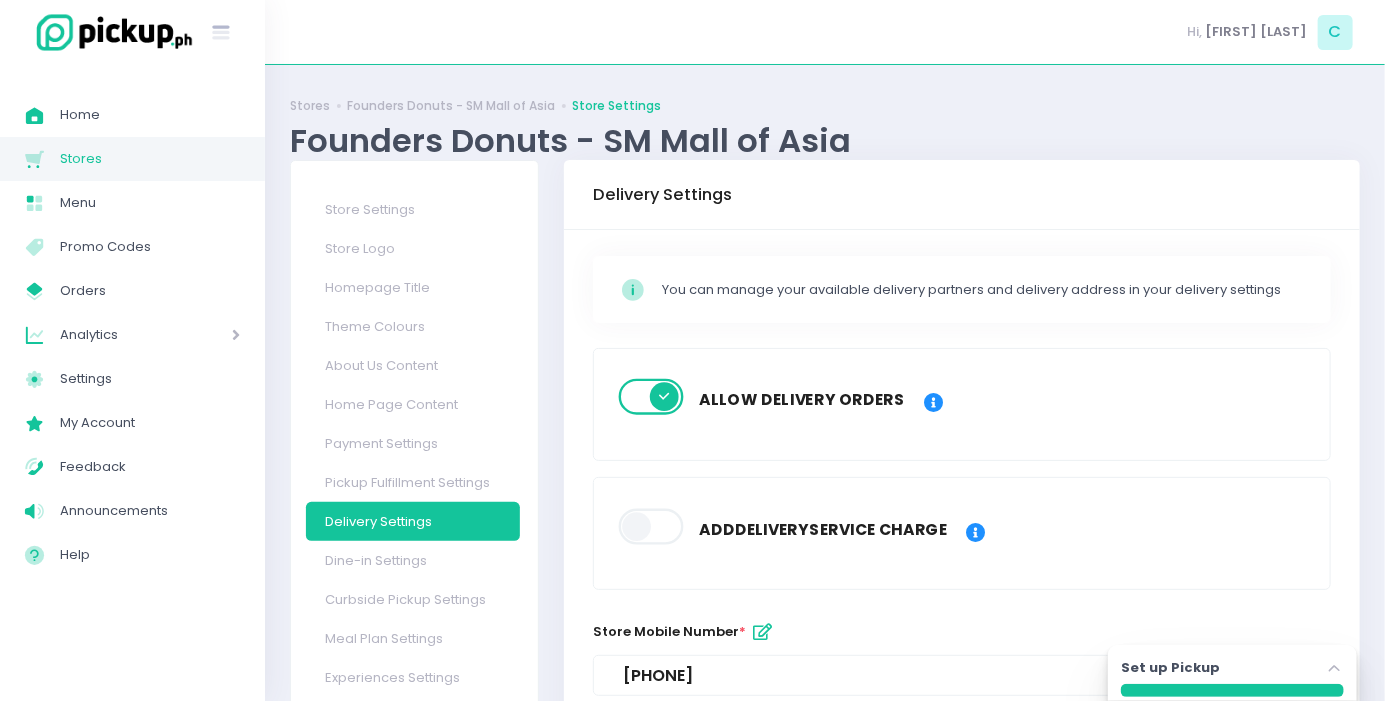 click at bounding box center (762, 632) 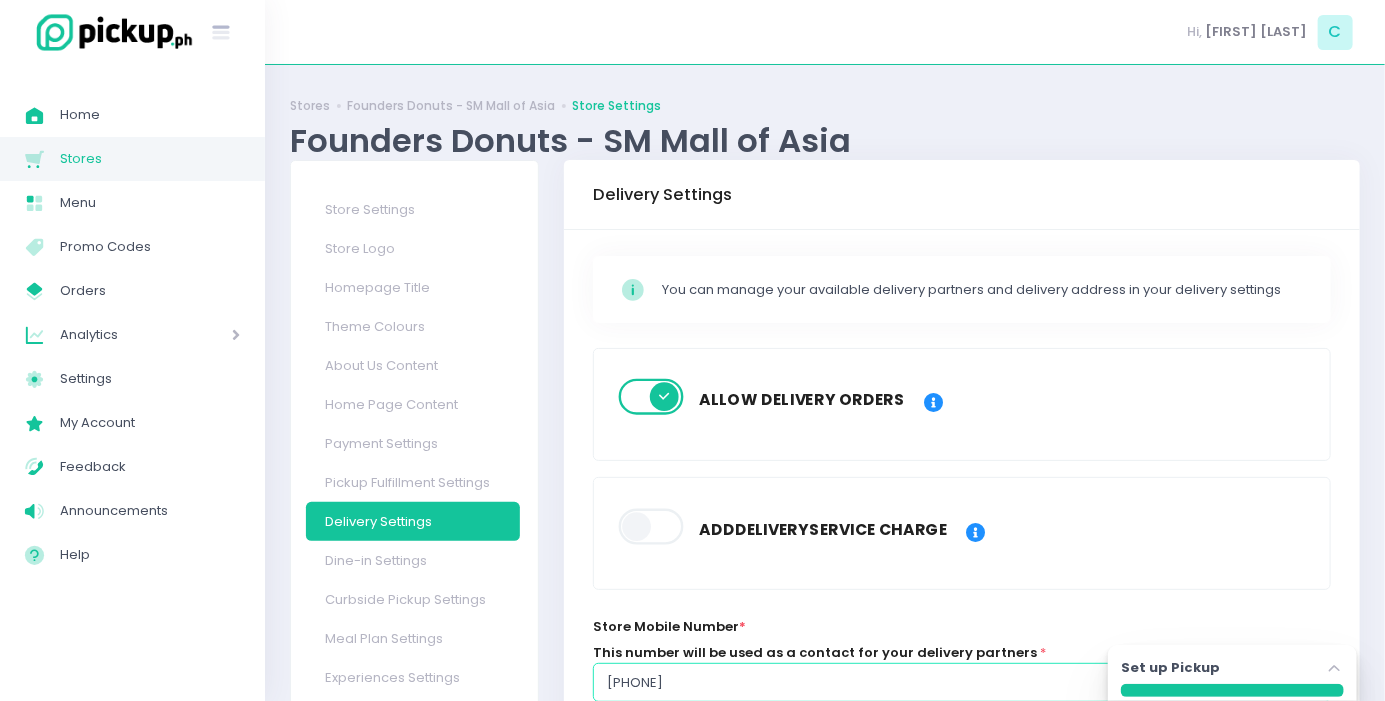 drag, startPoint x: 725, startPoint y: 688, endPoint x: 481, endPoint y: 701, distance: 244.34607 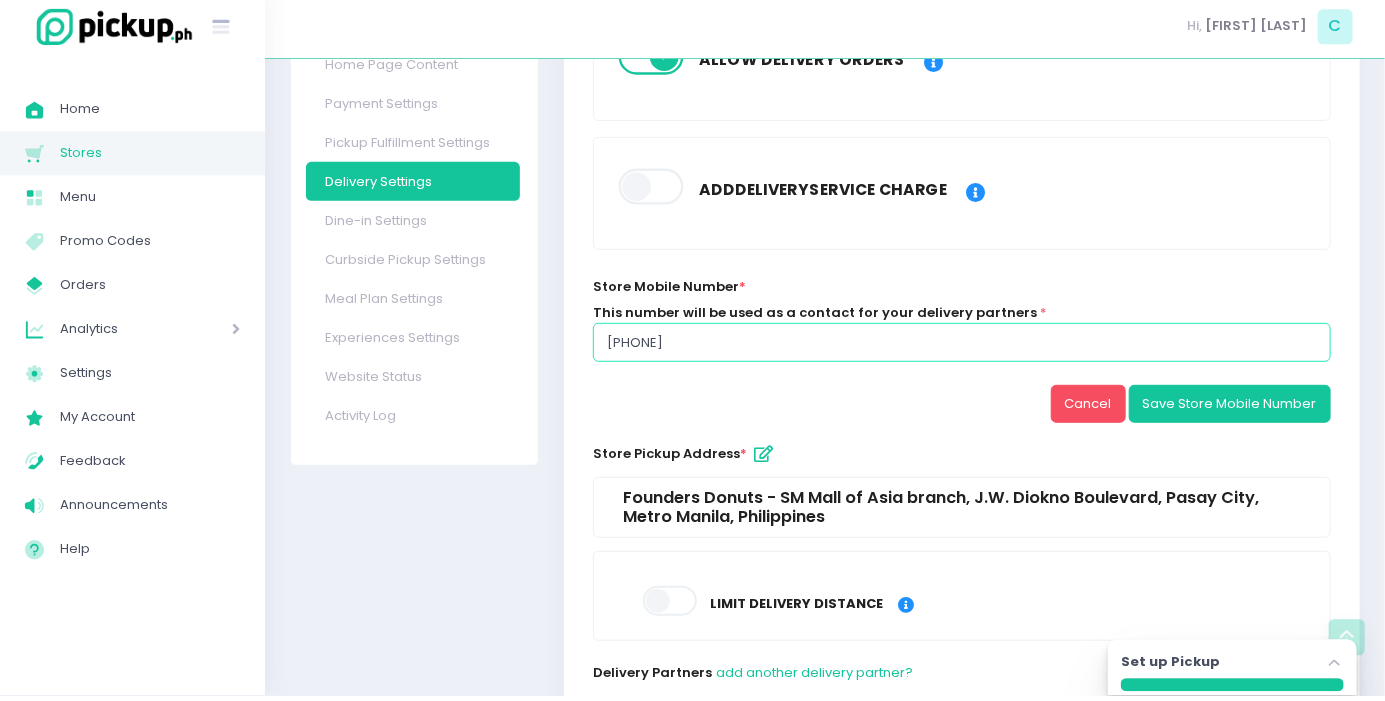 scroll, scrollTop: 334, scrollLeft: 0, axis: vertical 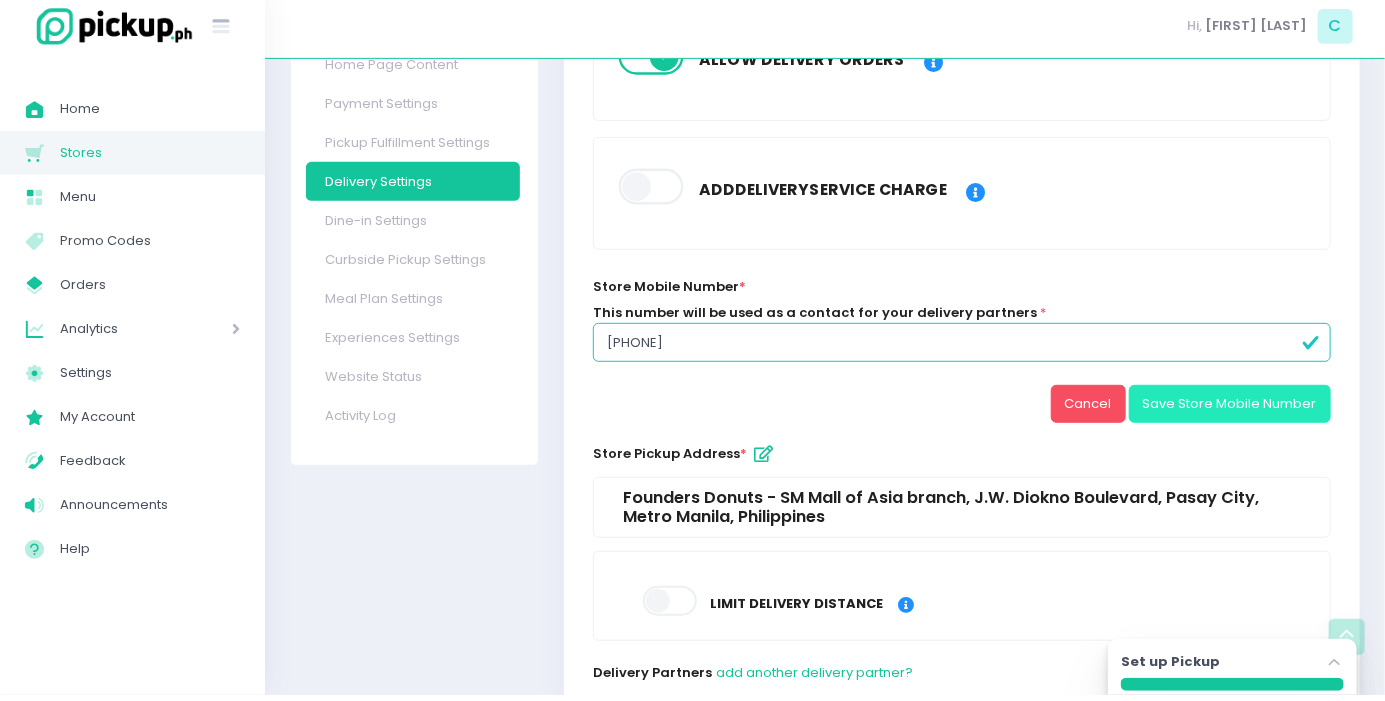 type on "[PHONE]" 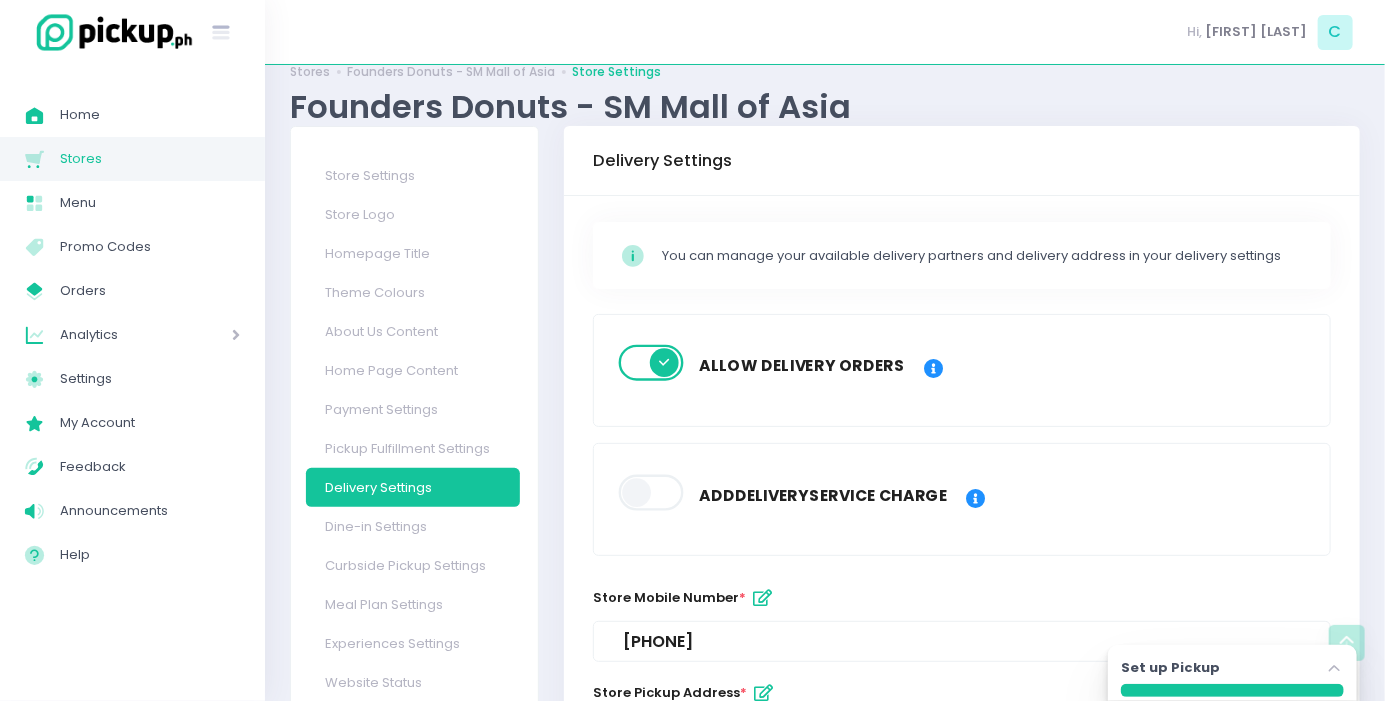 scroll, scrollTop: 0, scrollLeft: 0, axis: both 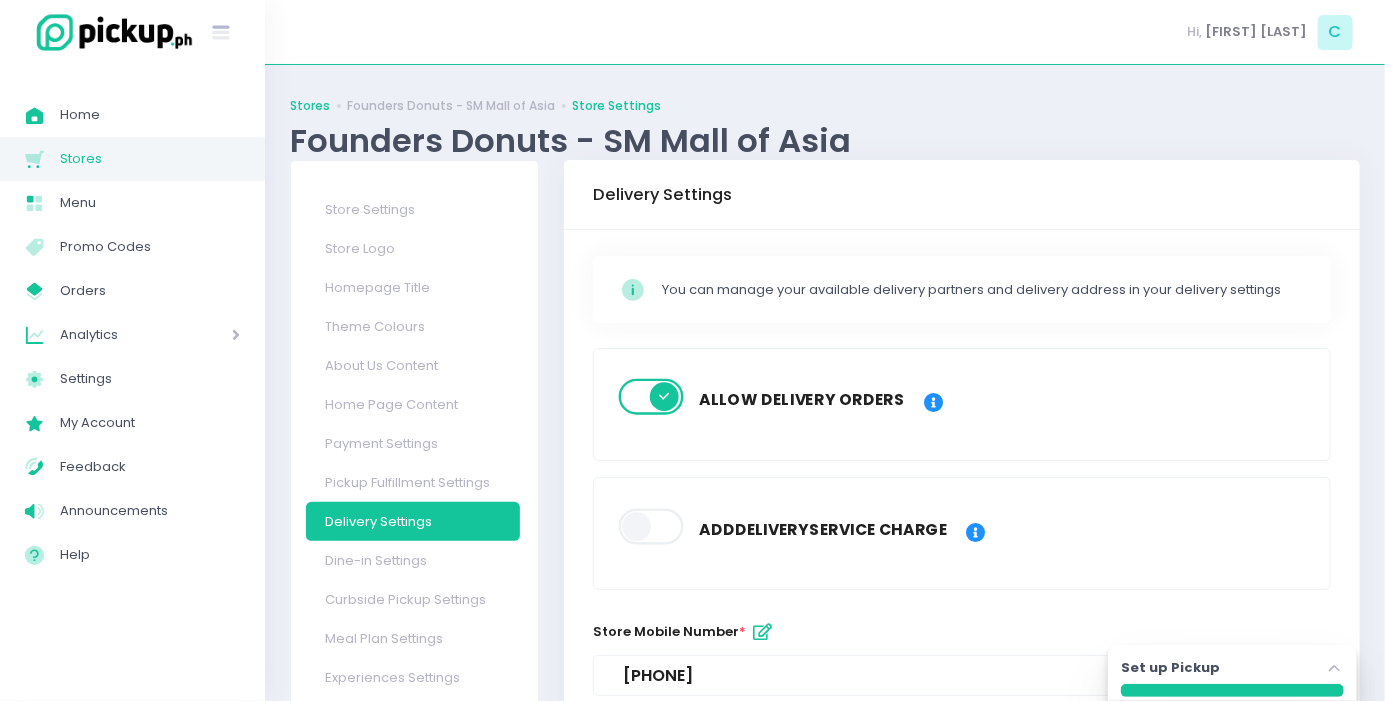 click on "Stores" at bounding box center [310, 106] 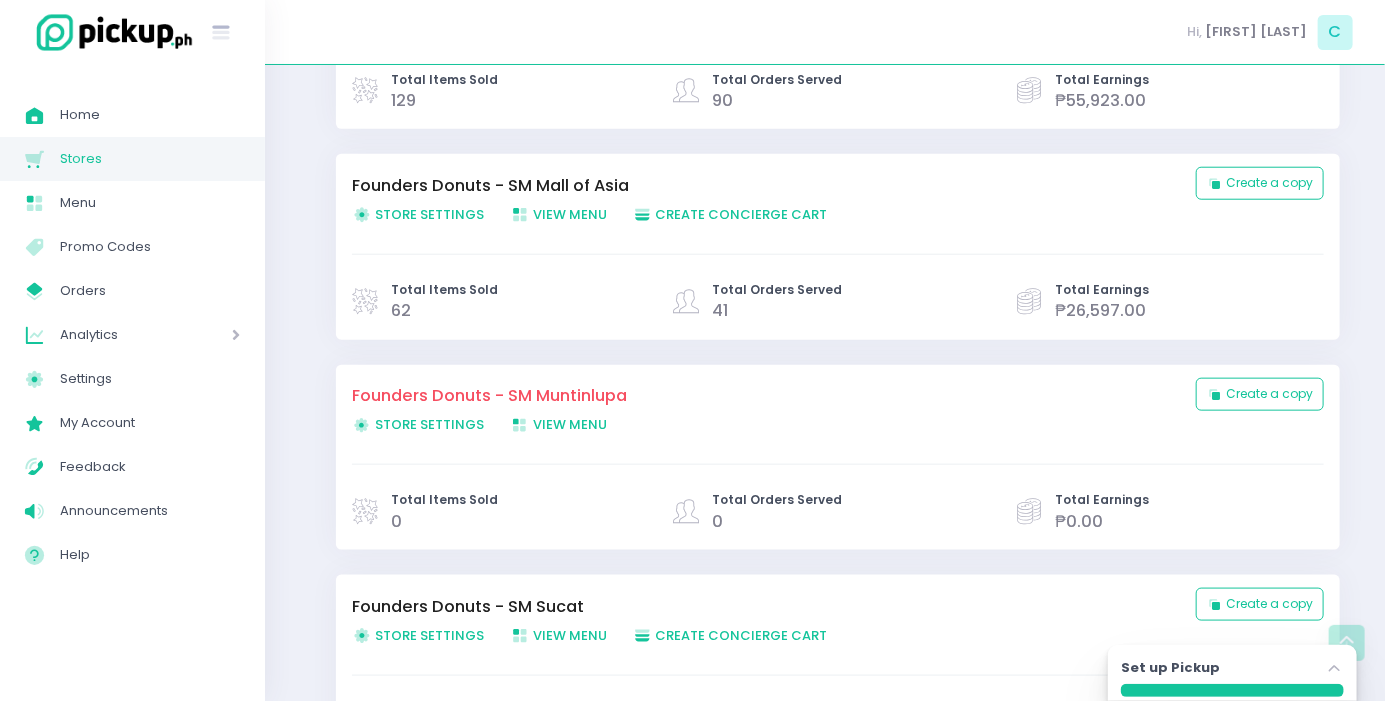 scroll, scrollTop: 776, scrollLeft: 0, axis: vertical 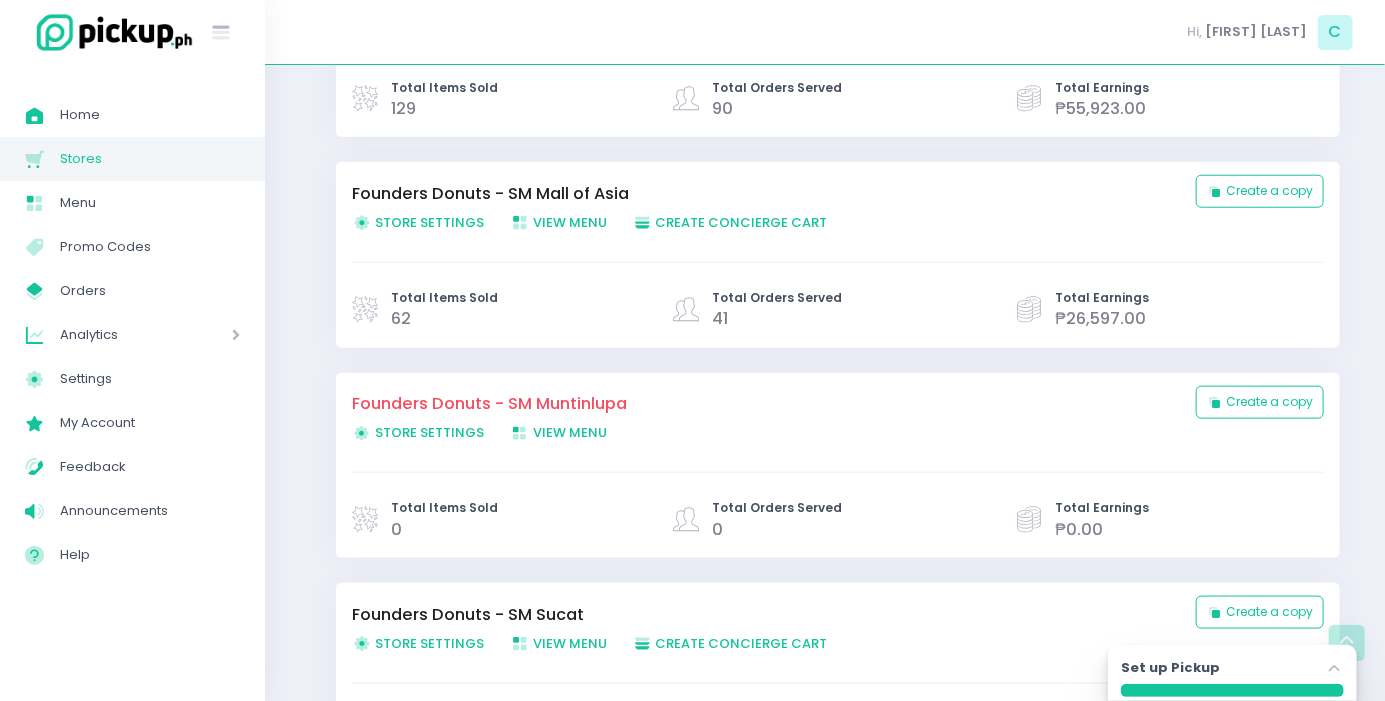 click on "Store Settings Created with Sketch. Store Settings" at bounding box center [418, 643] 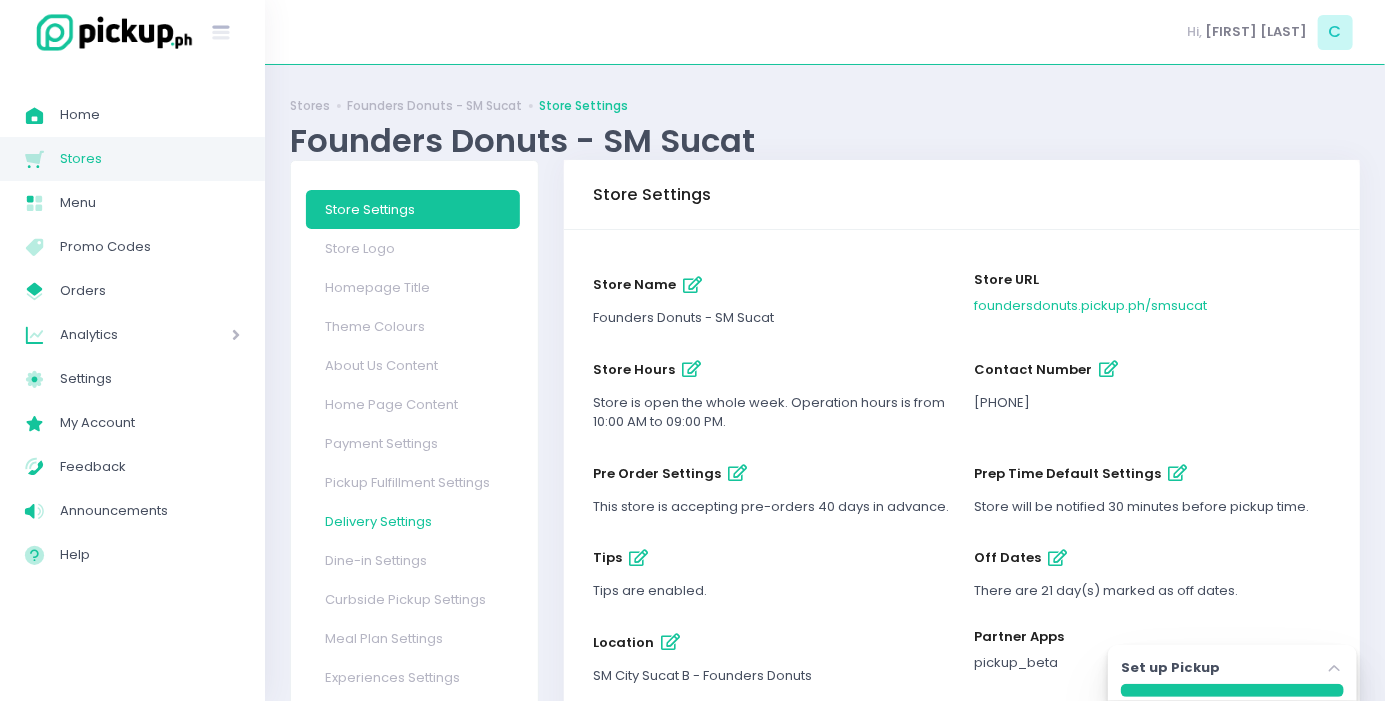 click on "Delivery Settings" at bounding box center [413, 521] 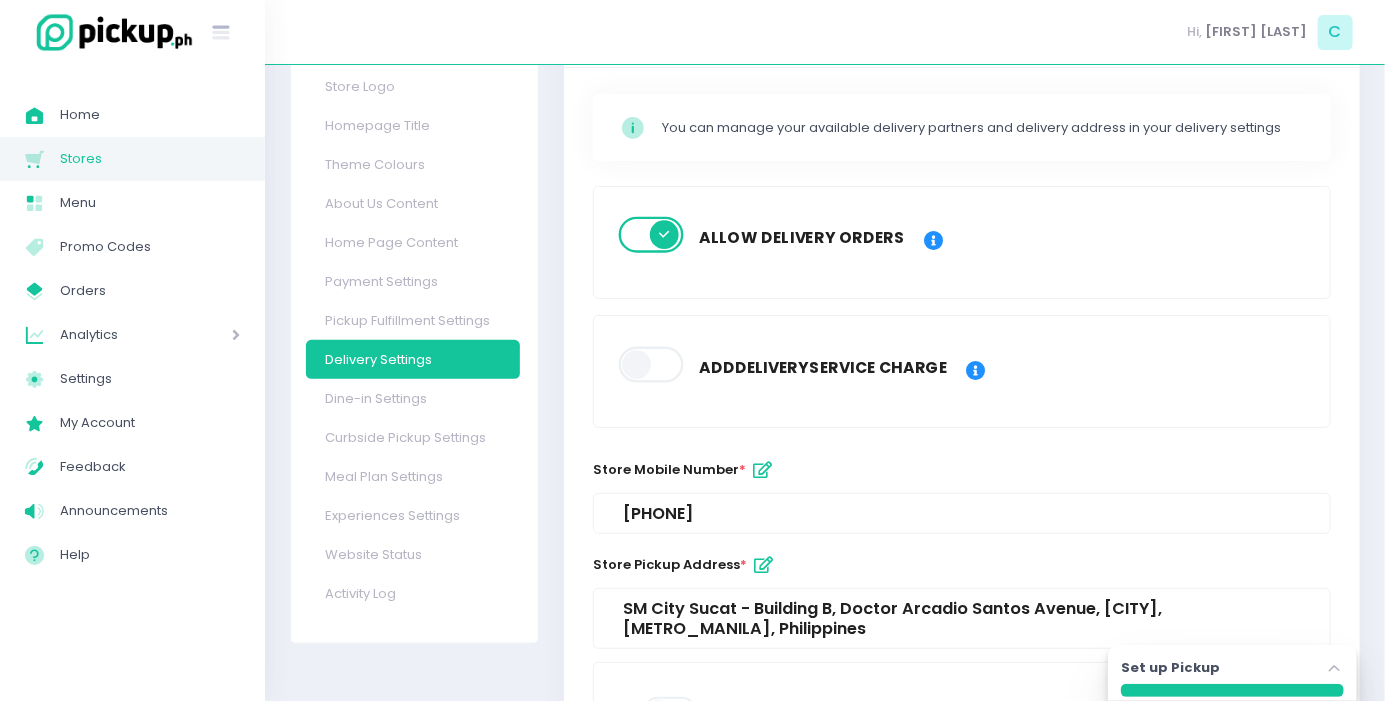 scroll, scrollTop: 0, scrollLeft: 0, axis: both 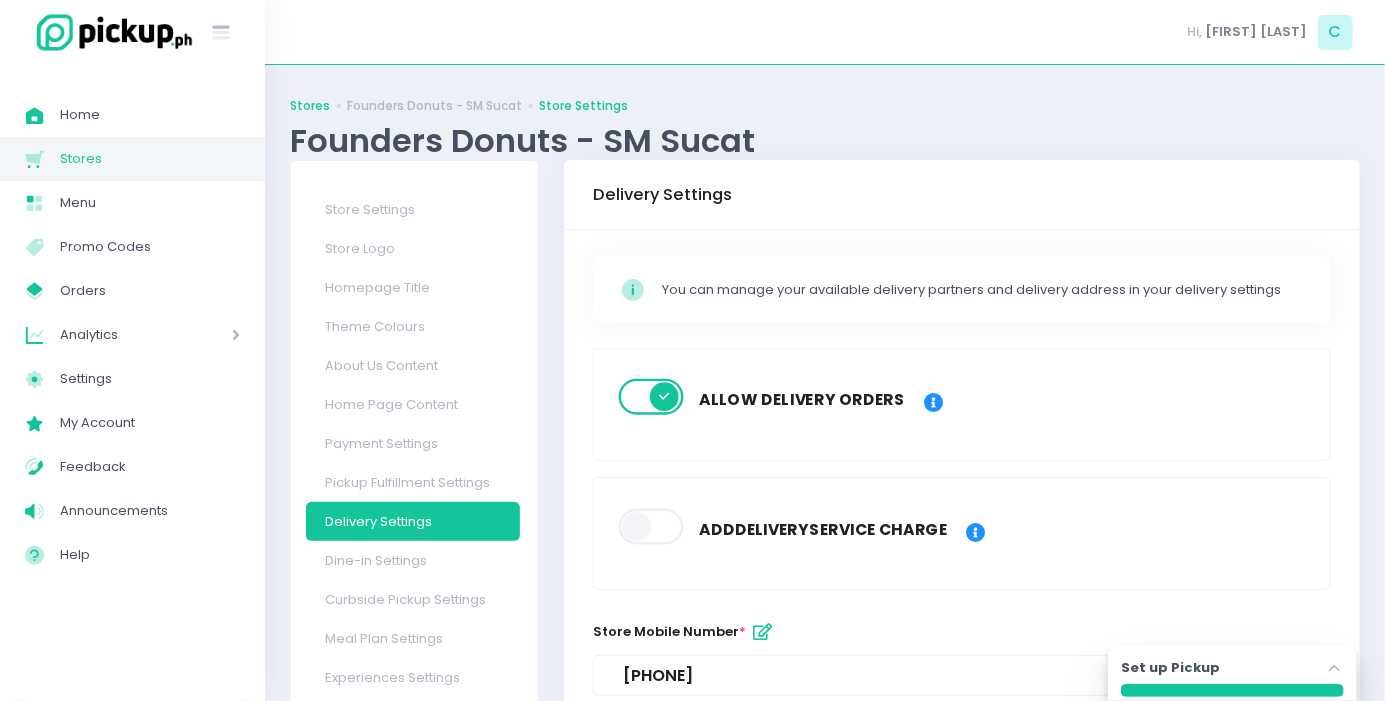 click on "Stores" at bounding box center [310, 106] 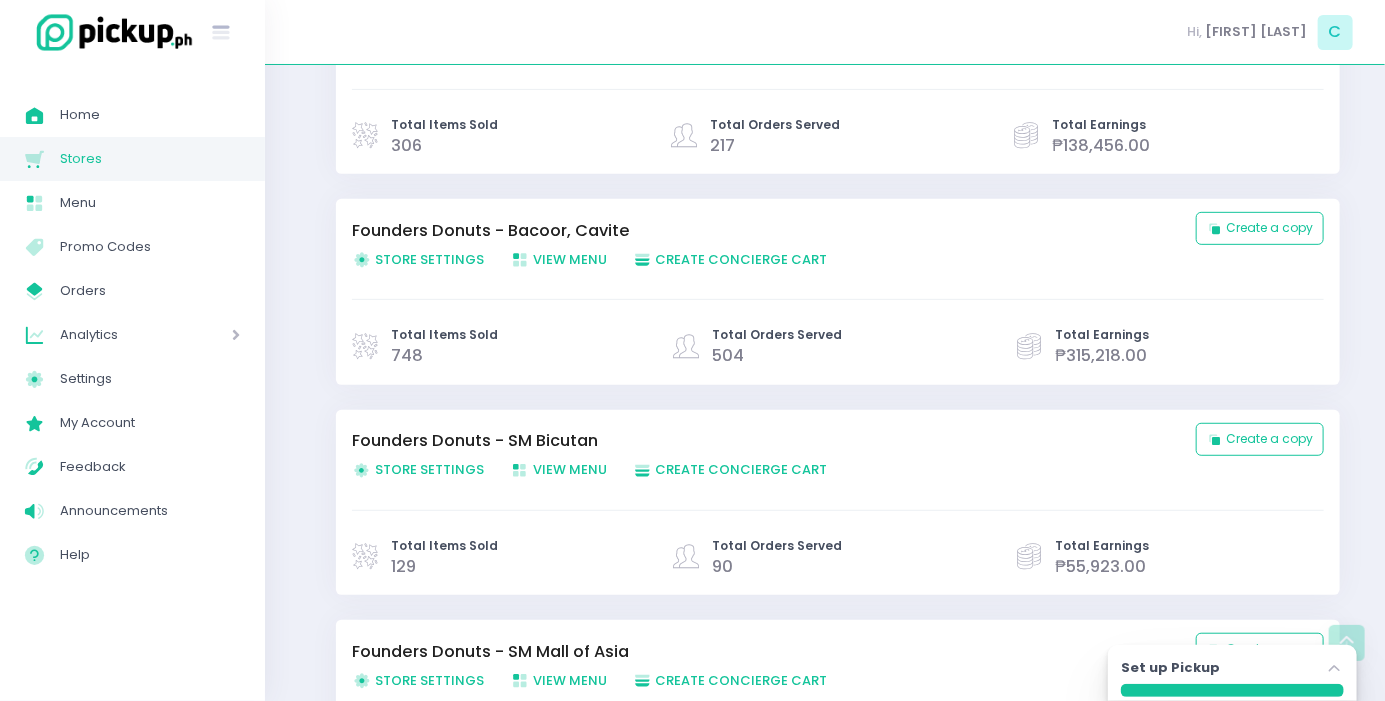 scroll, scrollTop: 311, scrollLeft: 0, axis: vertical 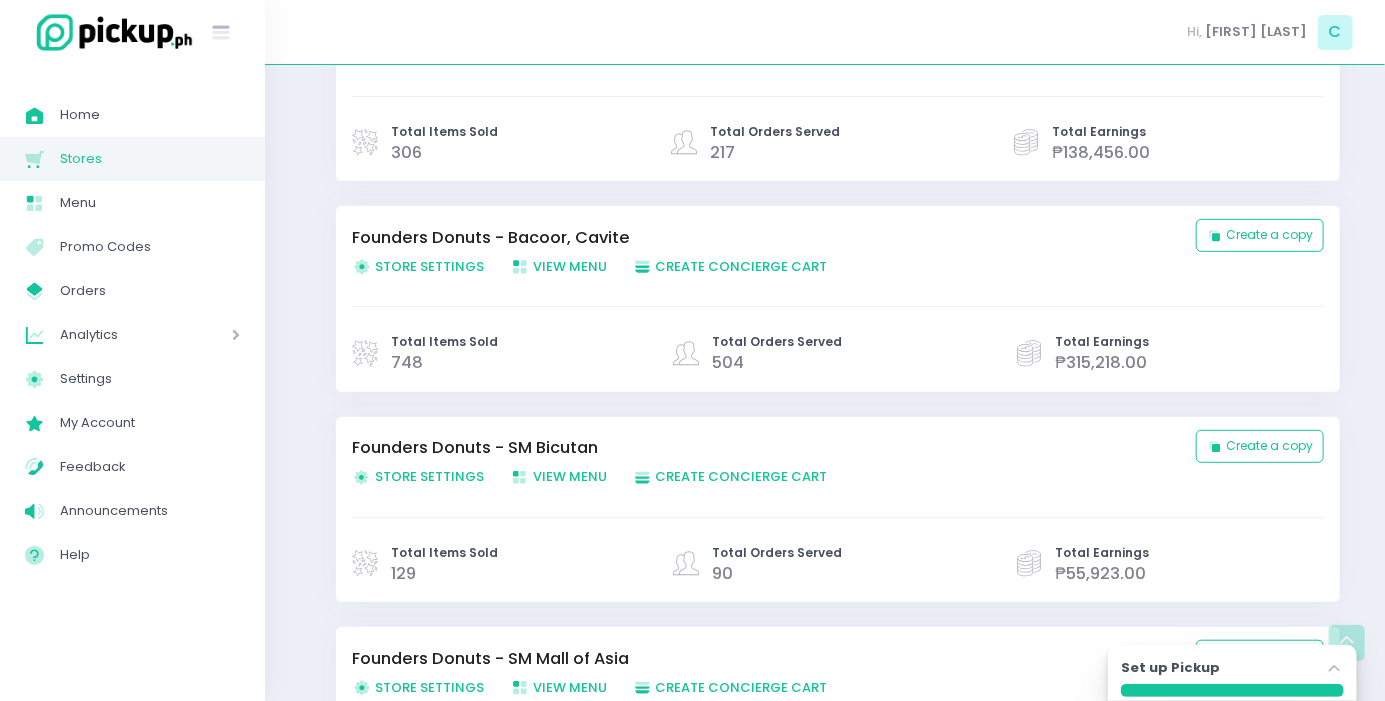 click on "Store Settings Created with Sketch. Store Settings" at bounding box center [418, 687] 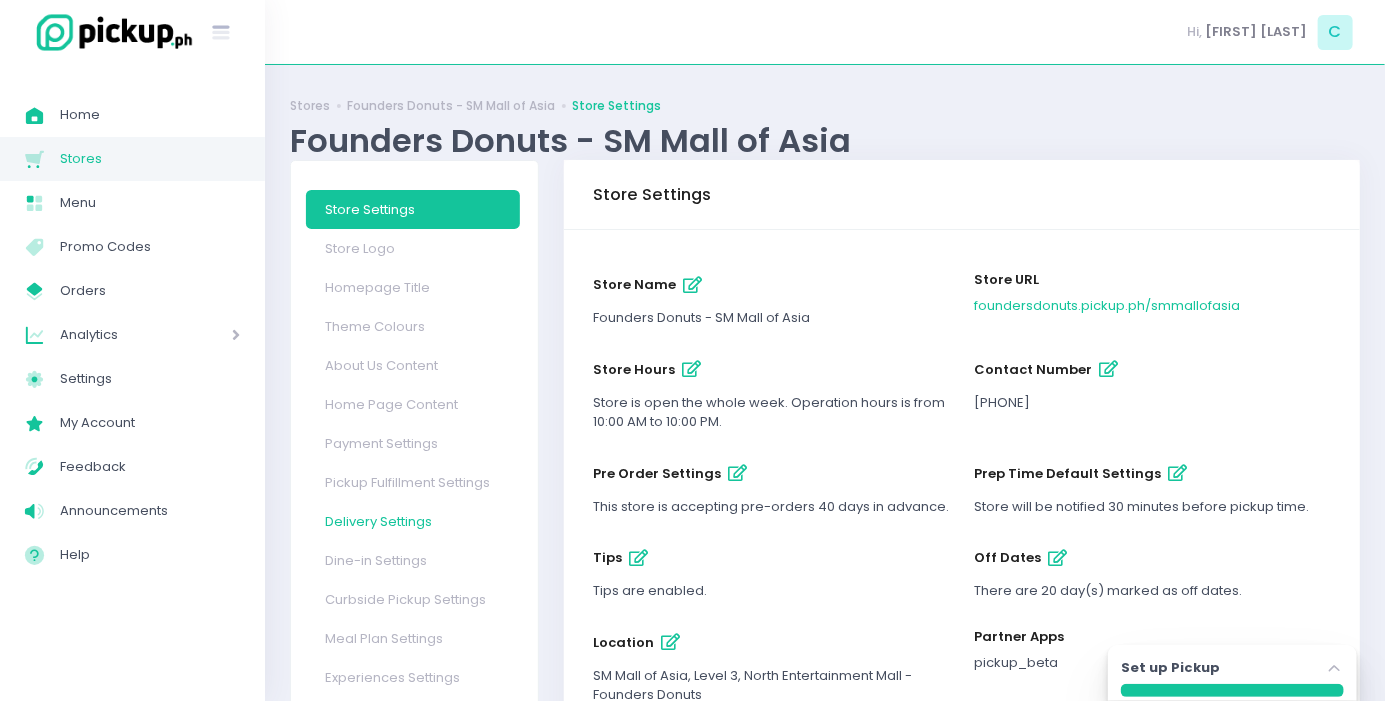 click on "Delivery Settings" at bounding box center [413, 521] 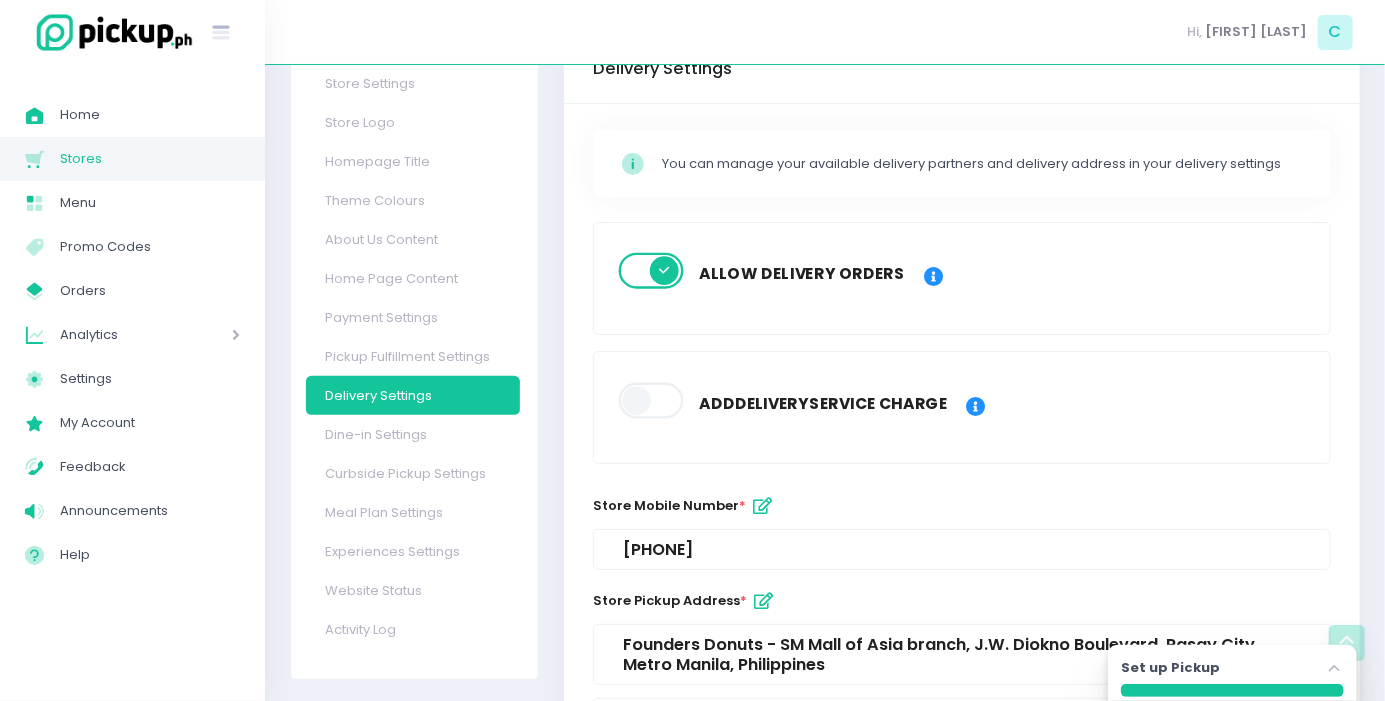 scroll, scrollTop: 0, scrollLeft: 0, axis: both 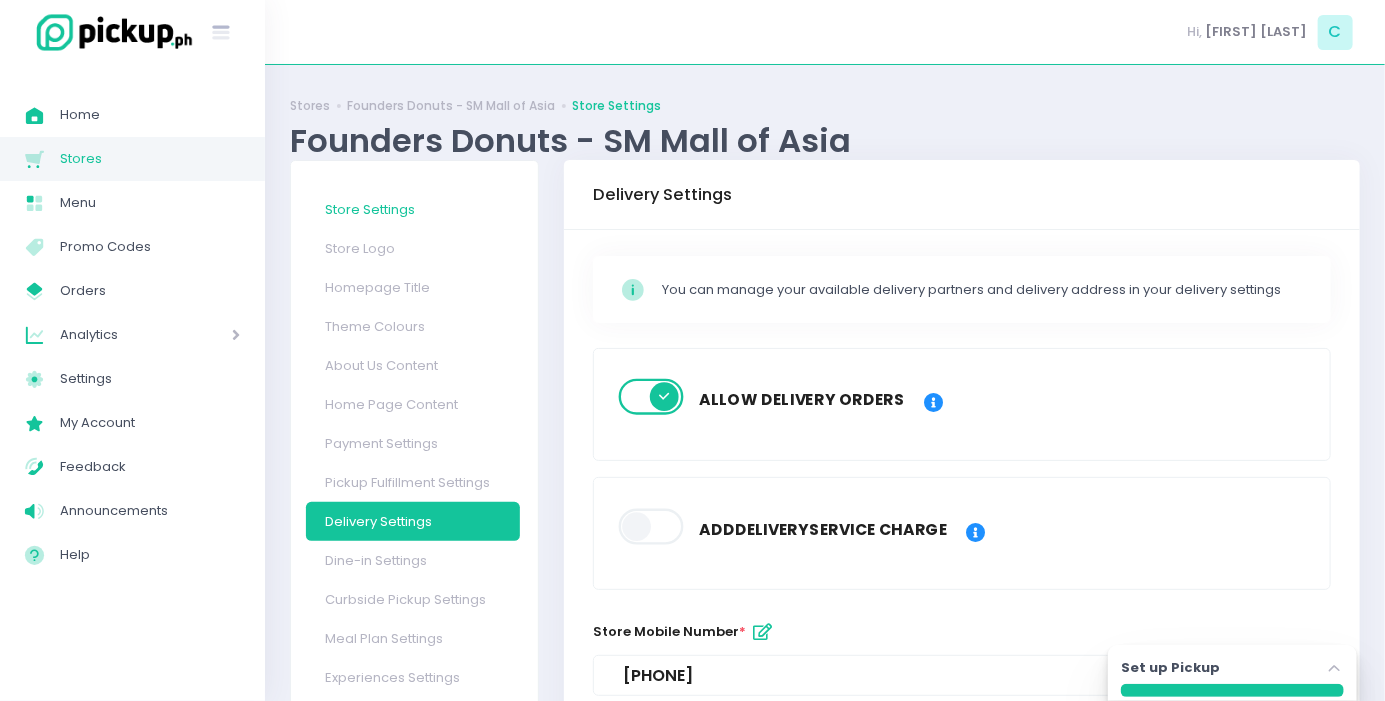 click on "Store Settings" at bounding box center [413, 209] 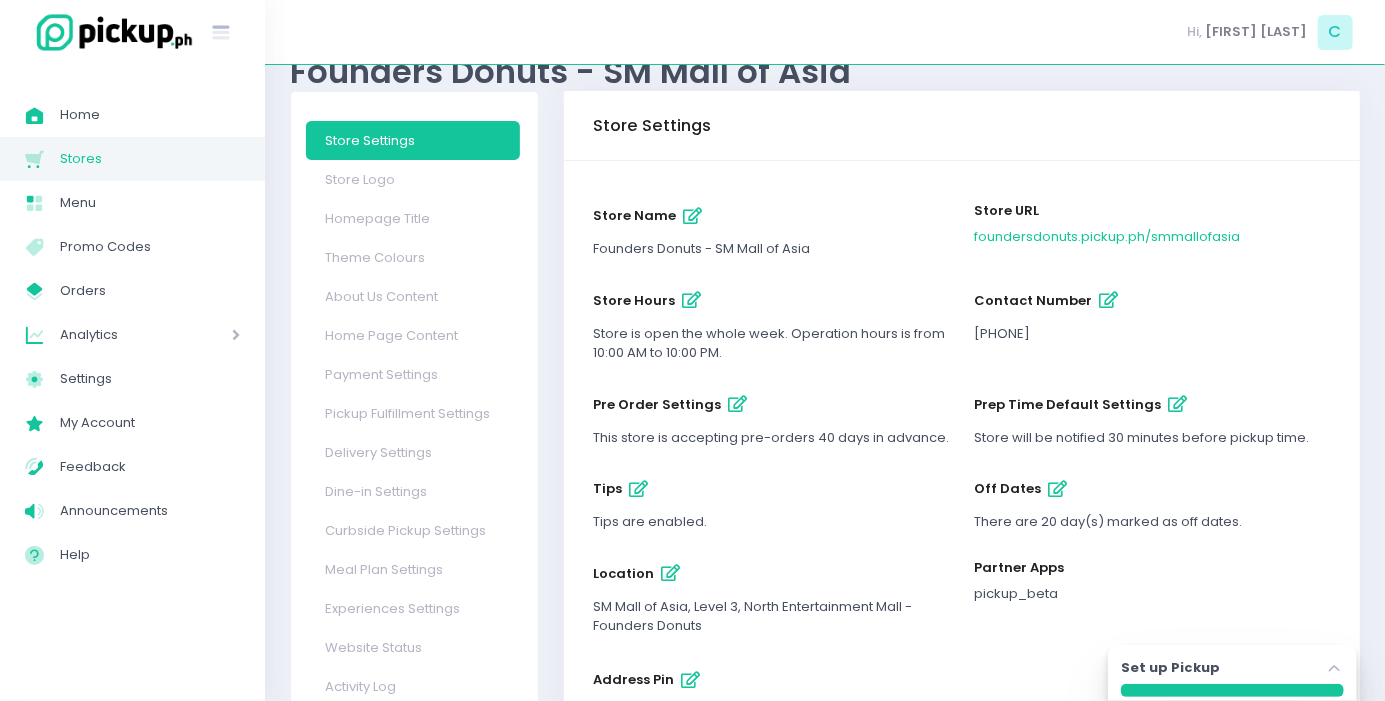 scroll, scrollTop: 0, scrollLeft: 0, axis: both 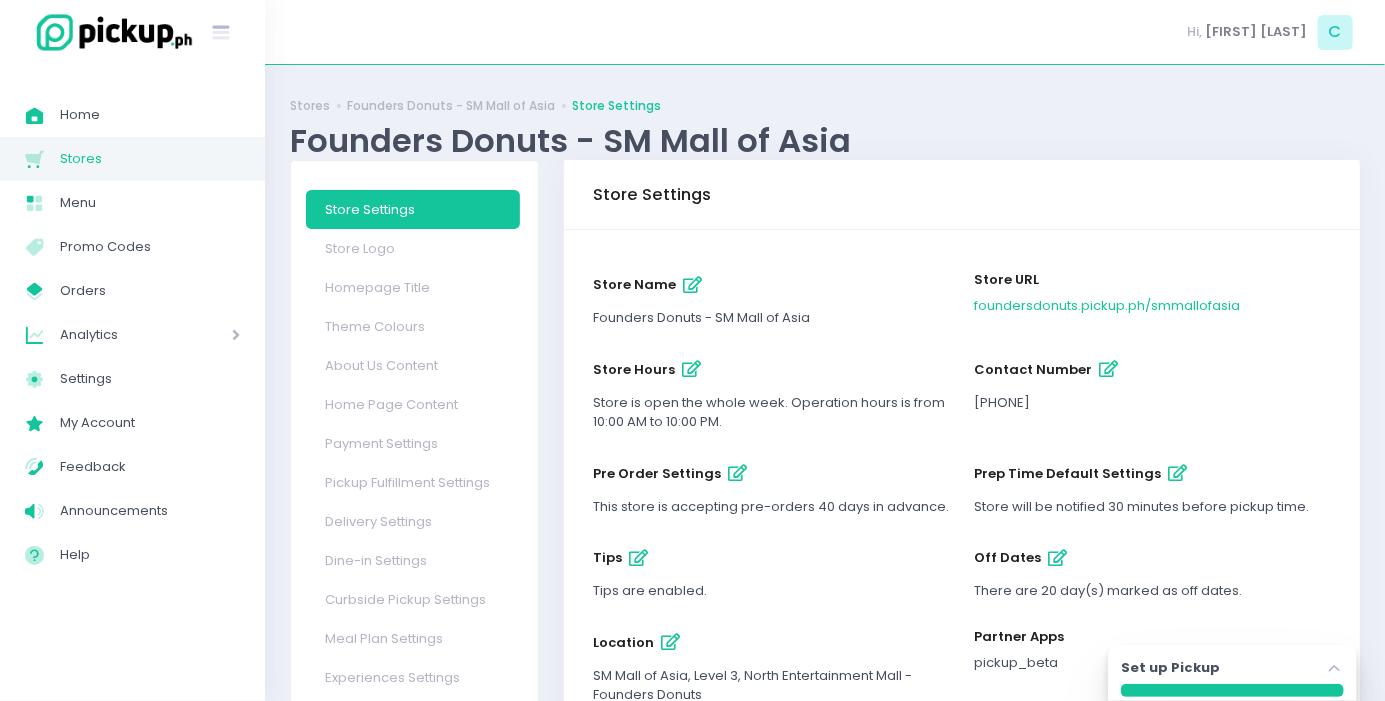 click on "Stores Founders Donuts - SM Mall of Asia Store Settings   Founders Donuts - SM Mall of Asia" at bounding box center (825, 125) 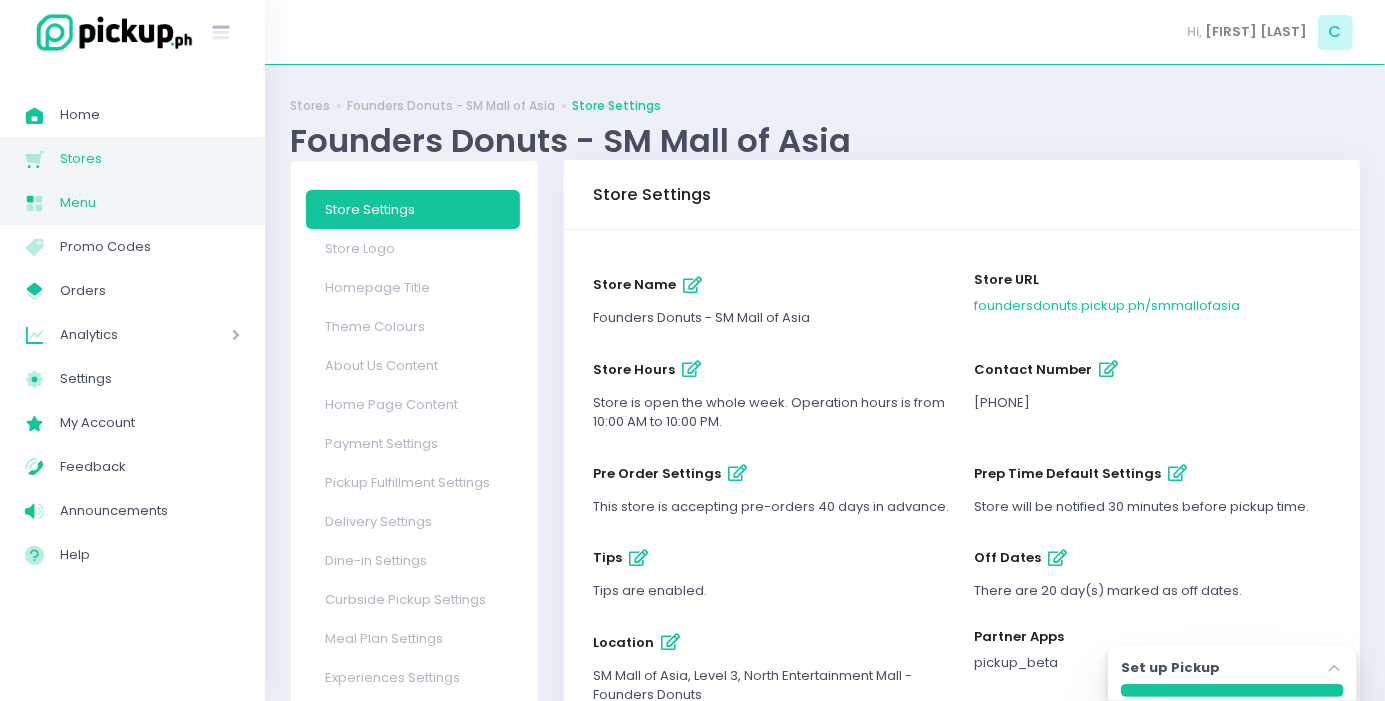 click on "Menu Created with Sketch. Menu" at bounding box center [132, 203] 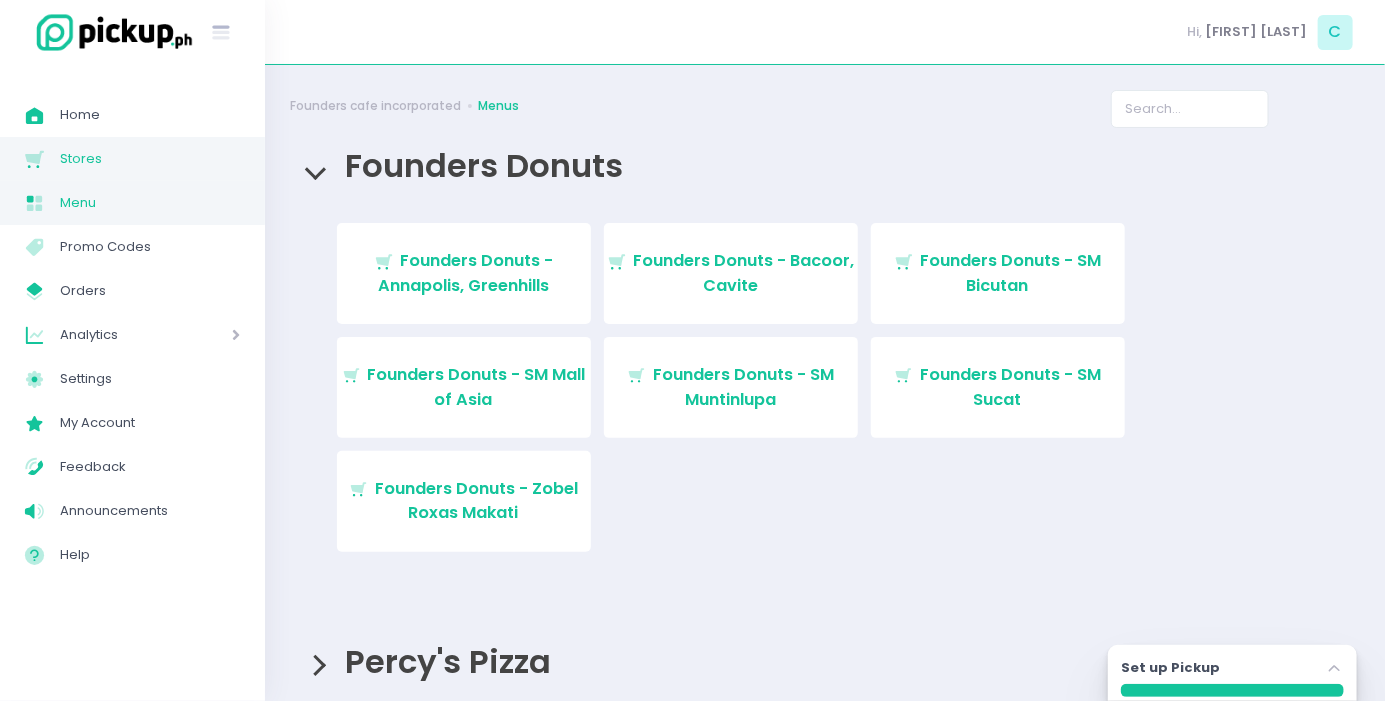 click on "Stores" at bounding box center [150, 159] 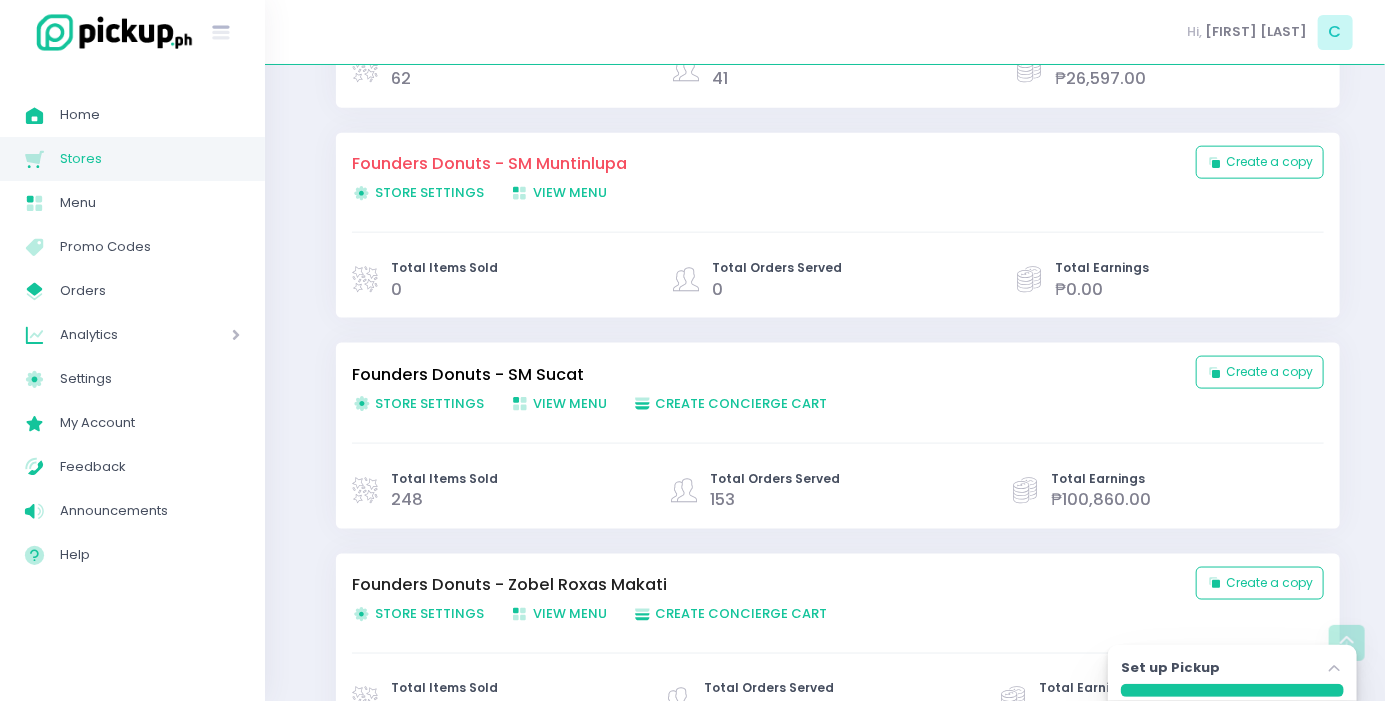 scroll, scrollTop: 1007, scrollLeft: 0, axis: vertical 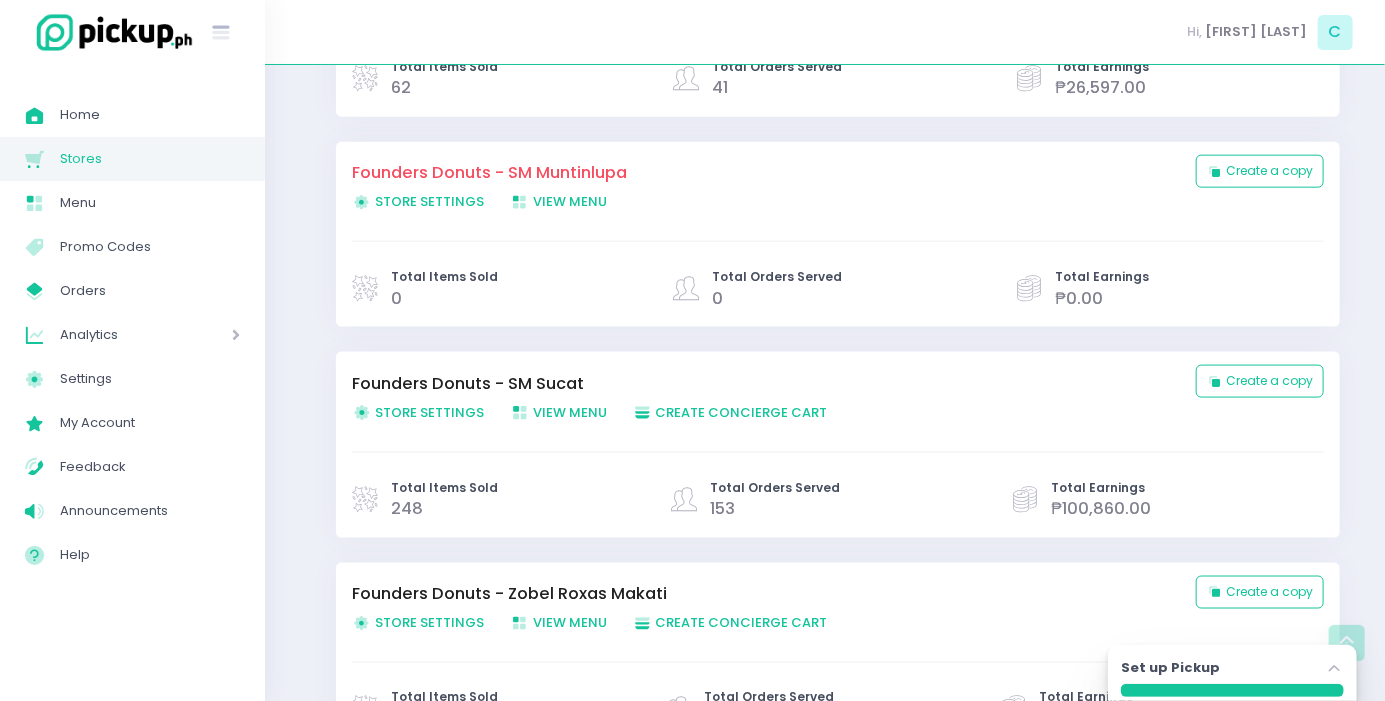 click on "Store Settings Created with Sketch. Store Settings" at bounding box center [418, 622] 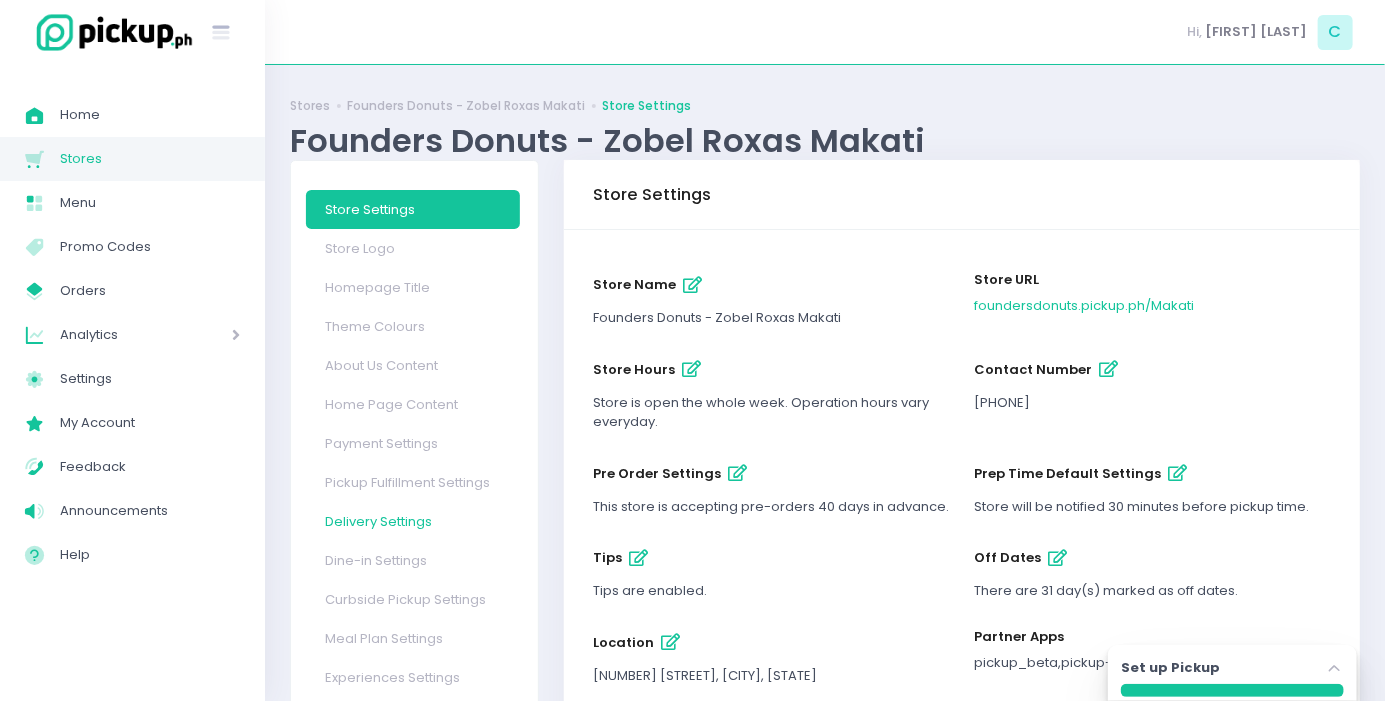 click on "Delivery Settings" at bounding box center [413, 521] 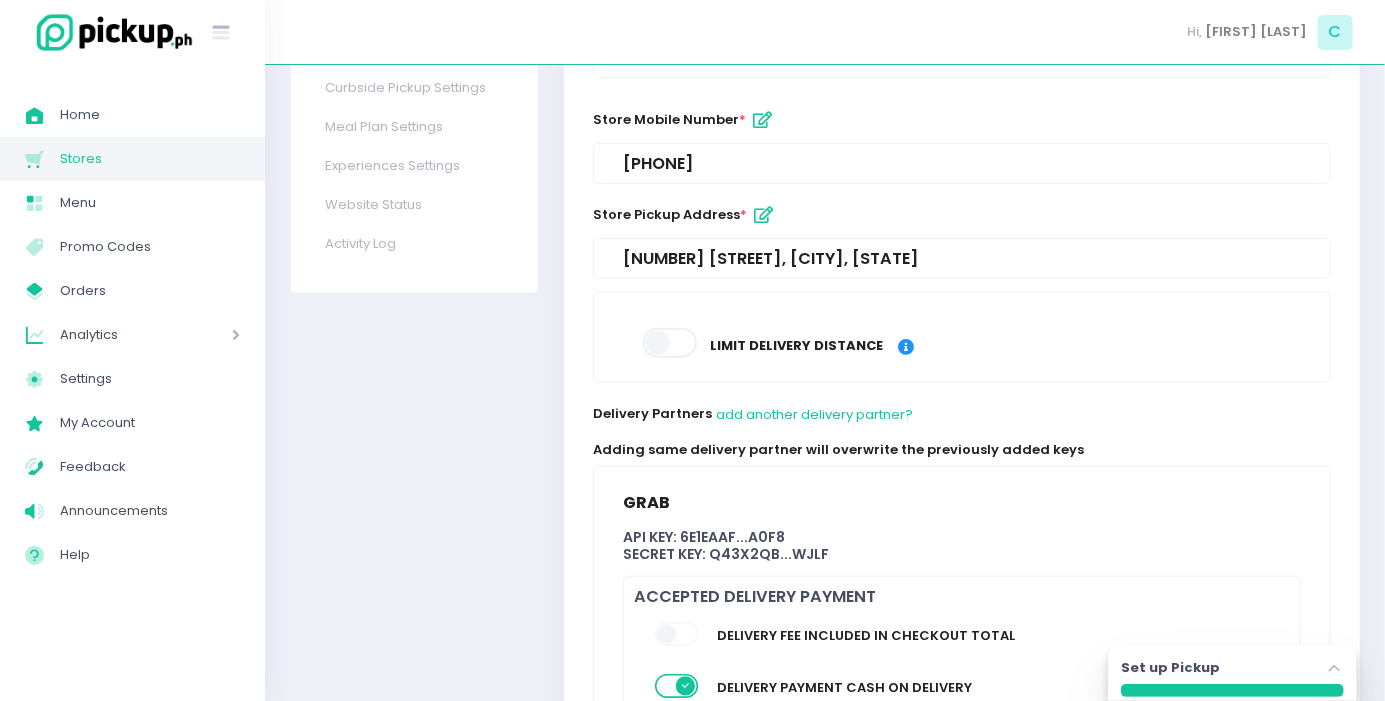 scroll, scrollTop: 0, scrollLeft: 0, axis: both 